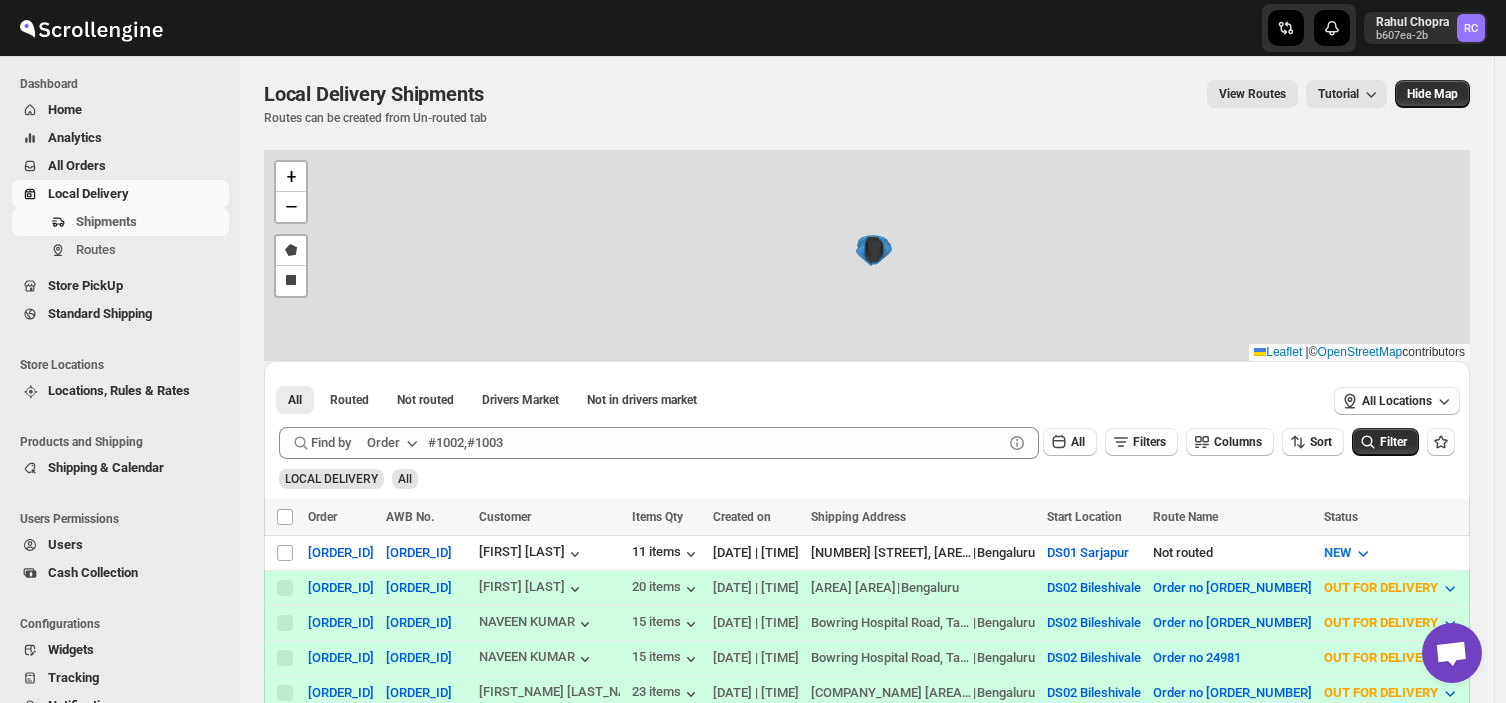scroll, scrollTop: 0, scrollLeft: 0, axis: both 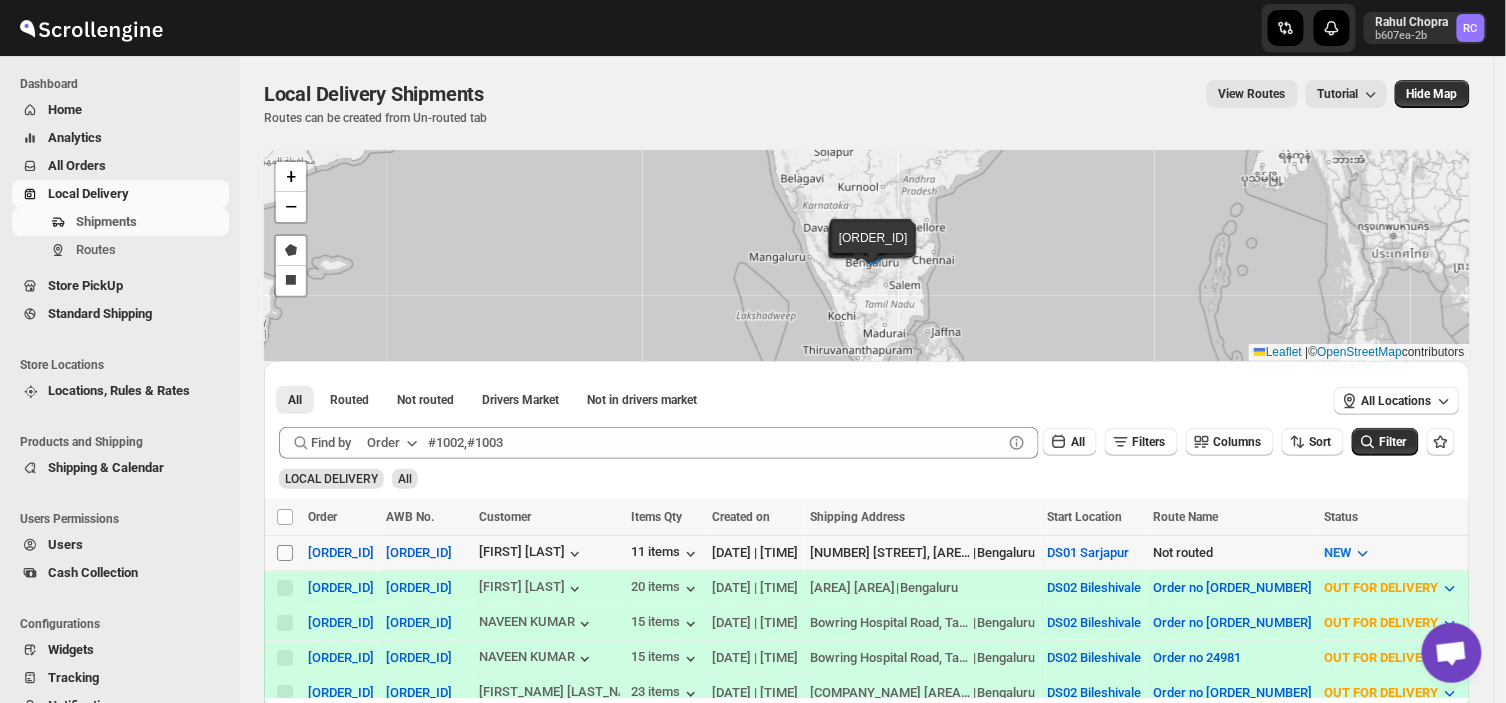 click on "Select shipment" at bounding box center (285, 553) 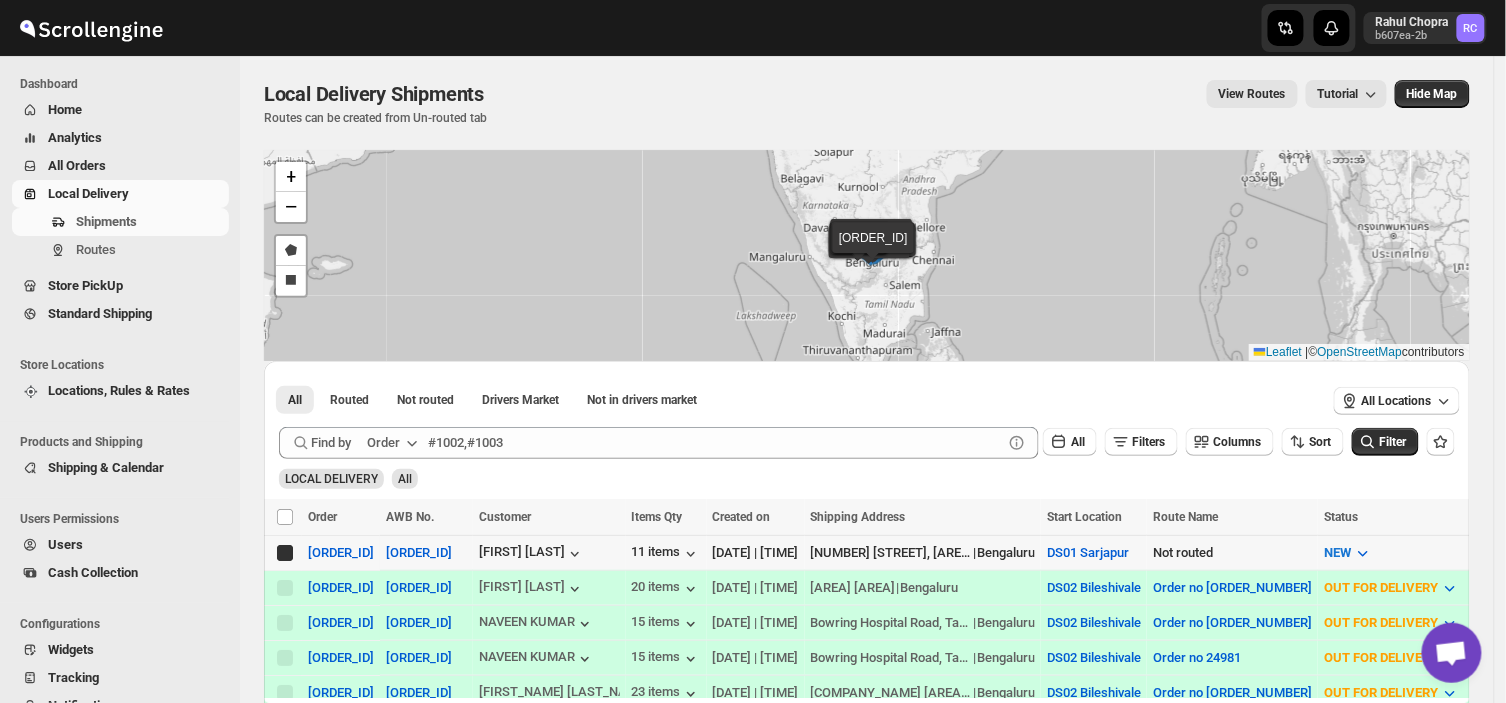 checkbox on "true" 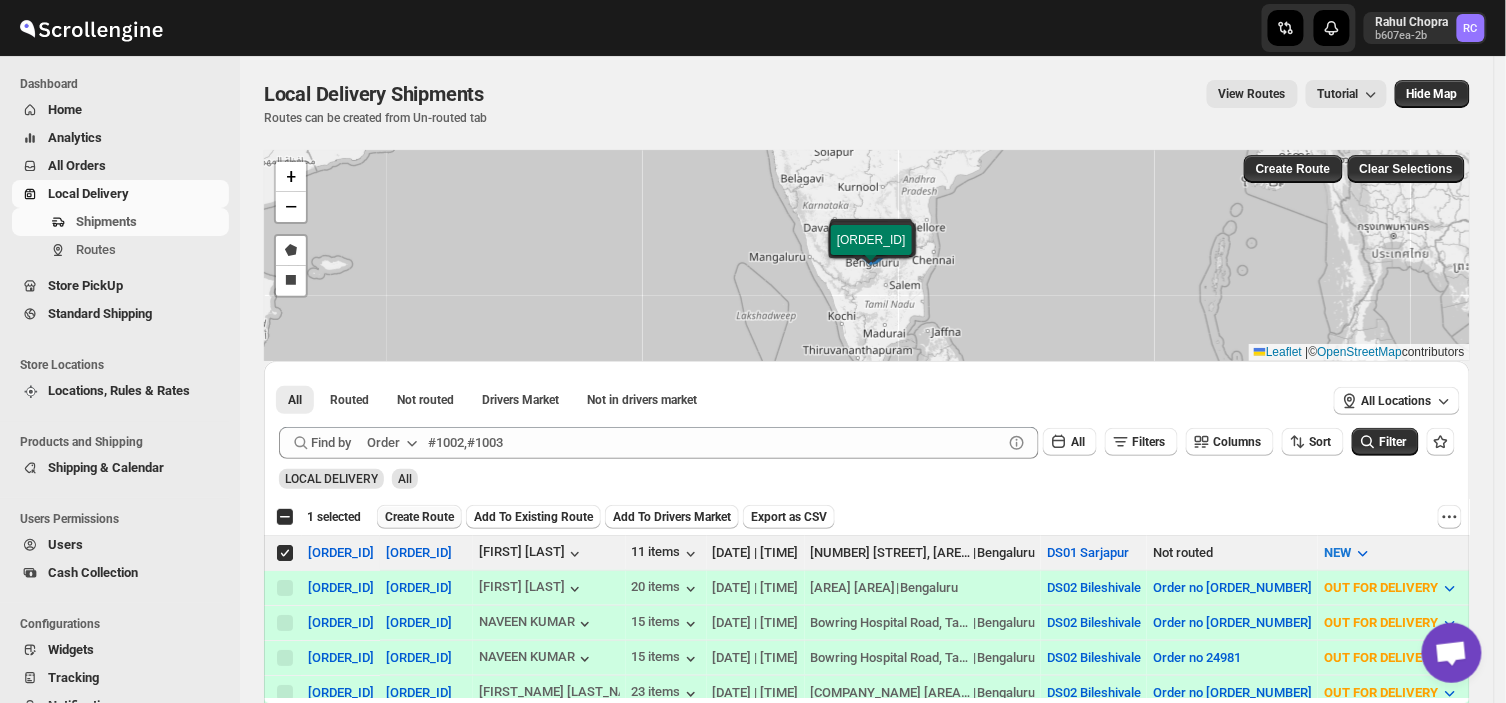 click on "Create Route" at bounding box center [419, 517] 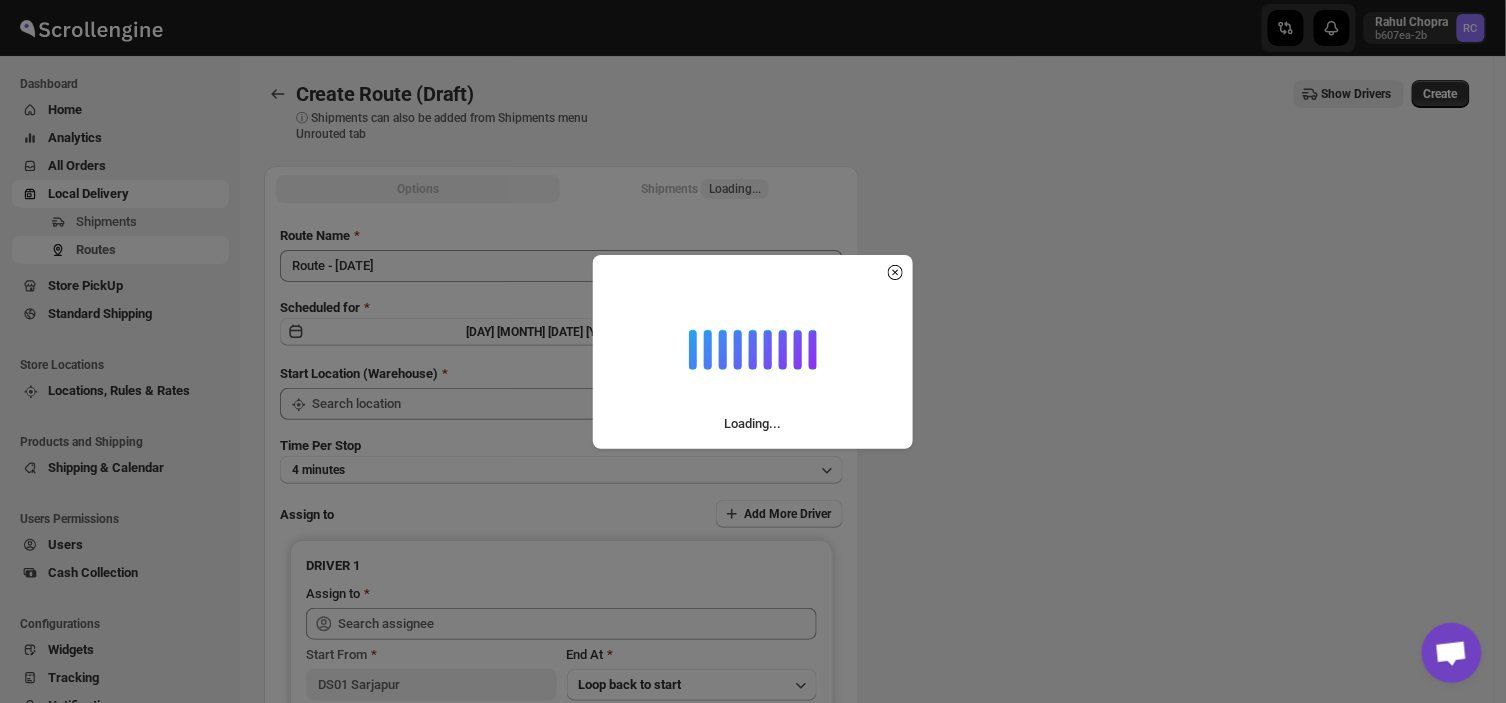 type on "DS01 Sarjapur" 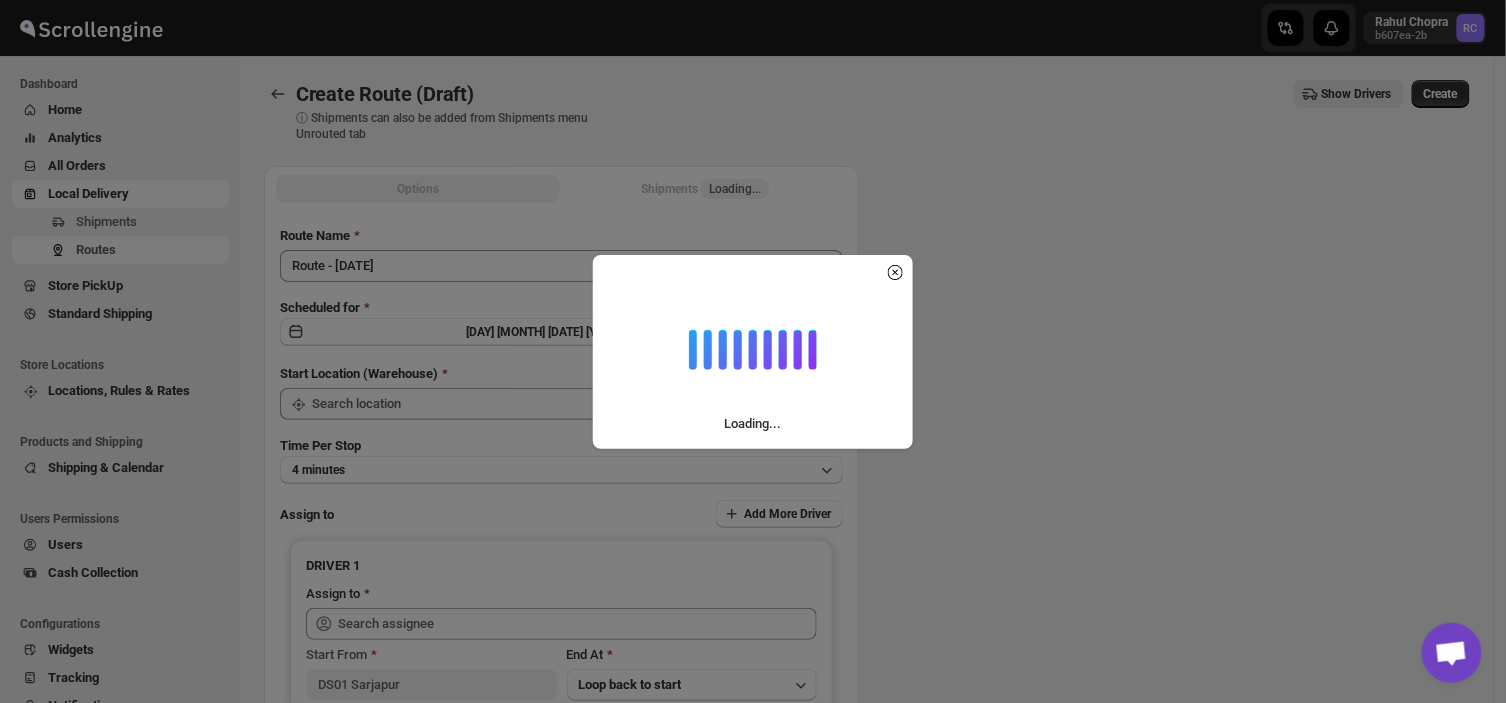 type on "DS01 Sarjapur" 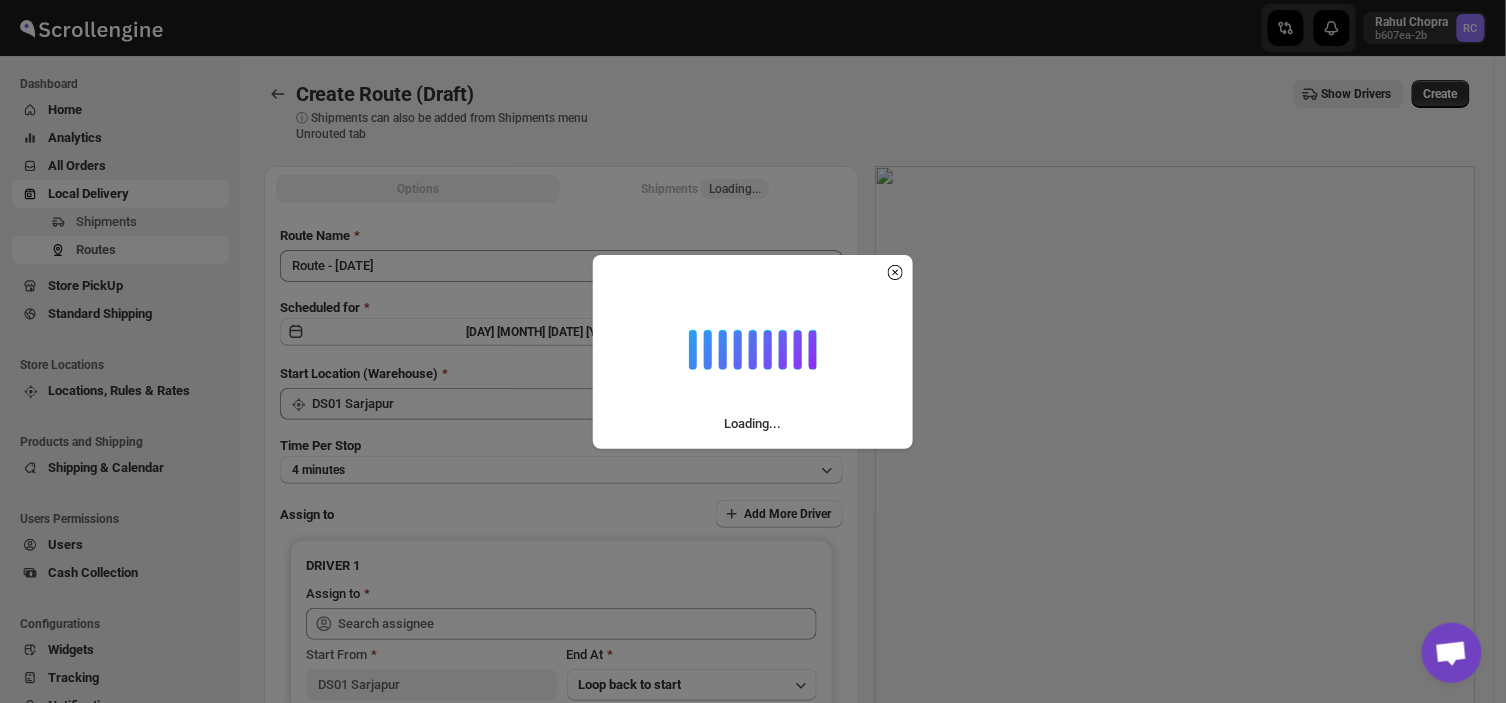 click on "Loading..." at bounding box center (753, 351) 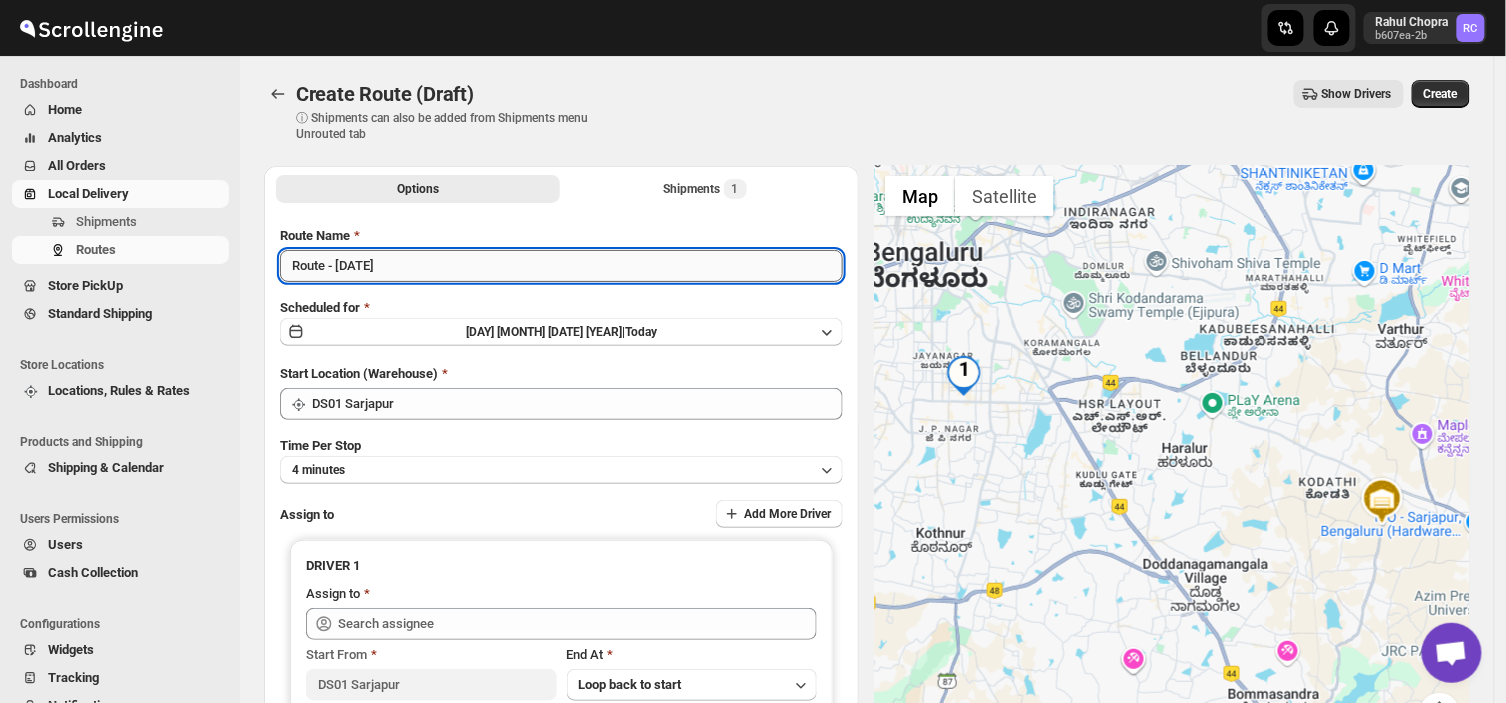 click on "Route - [DATE]" at bounding box center (561, 266) 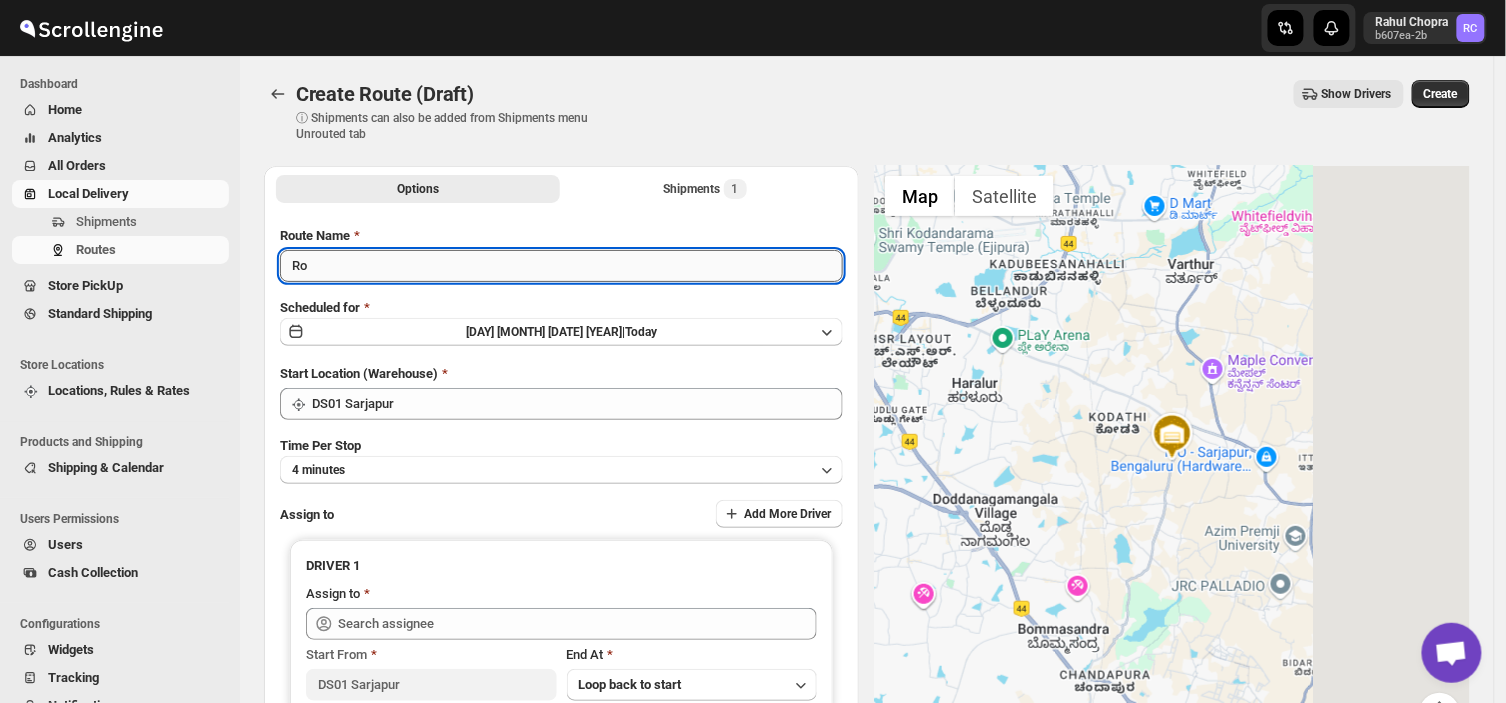 type on "R" 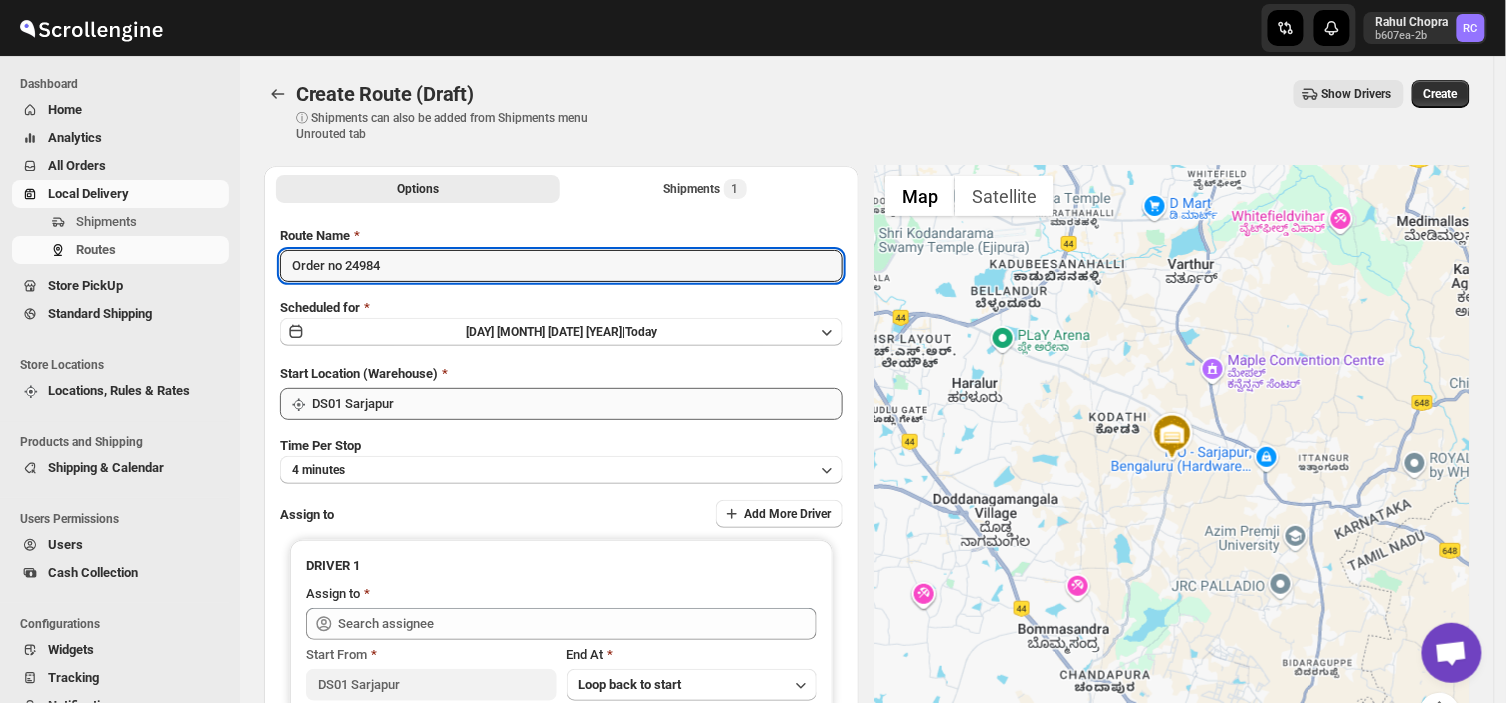 type on "Order no 24984" 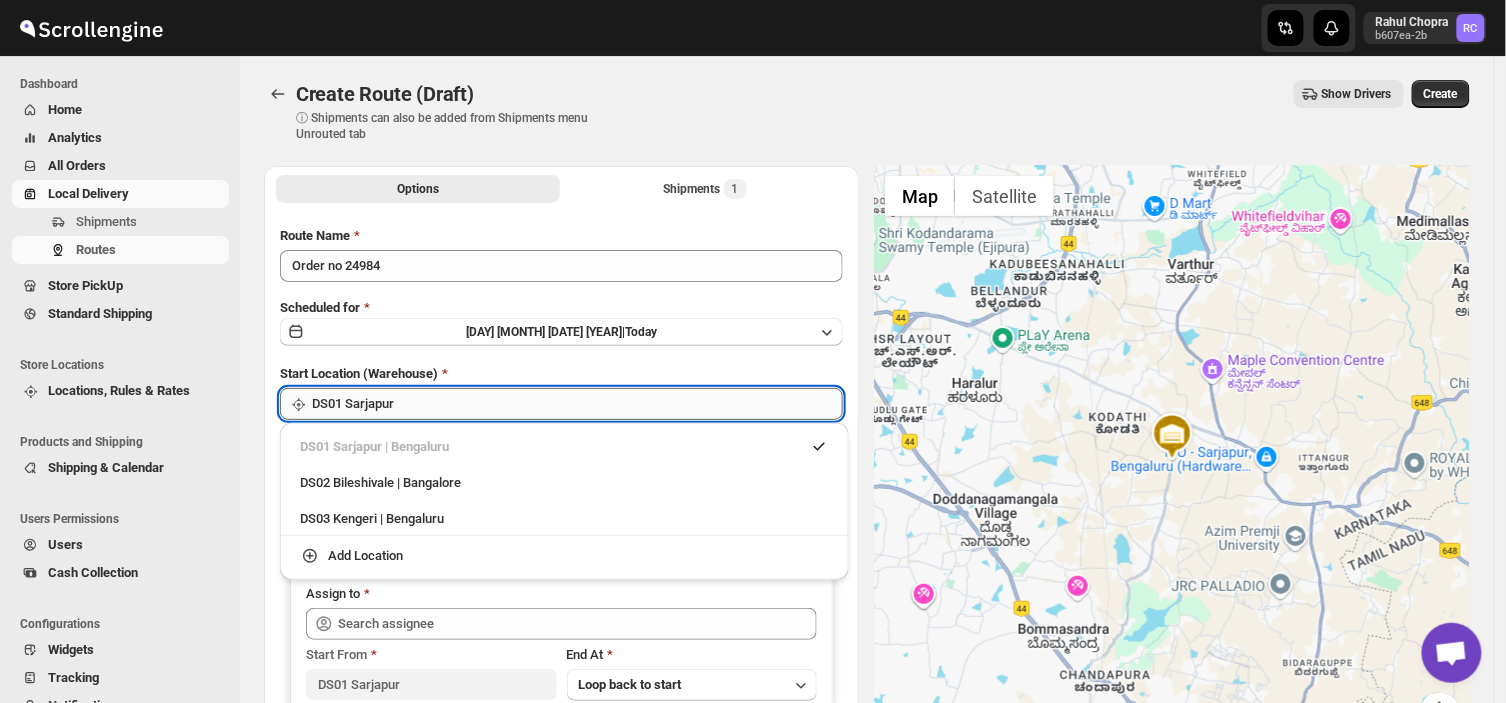 click on "DS01 Sarjapur" at bounding box center (577, 404) 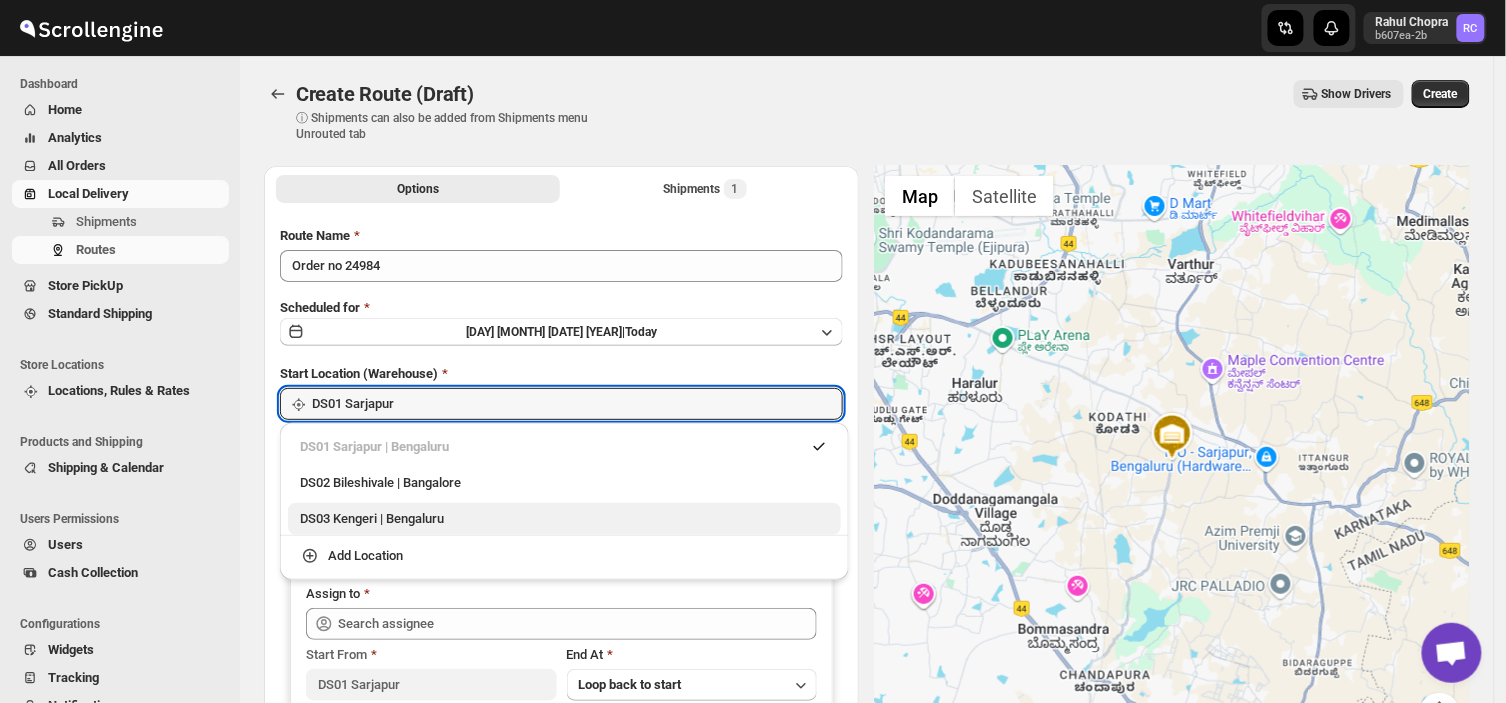 click on "DS03 Kengeri | Bengaluru" at bounding box center [564, 519] 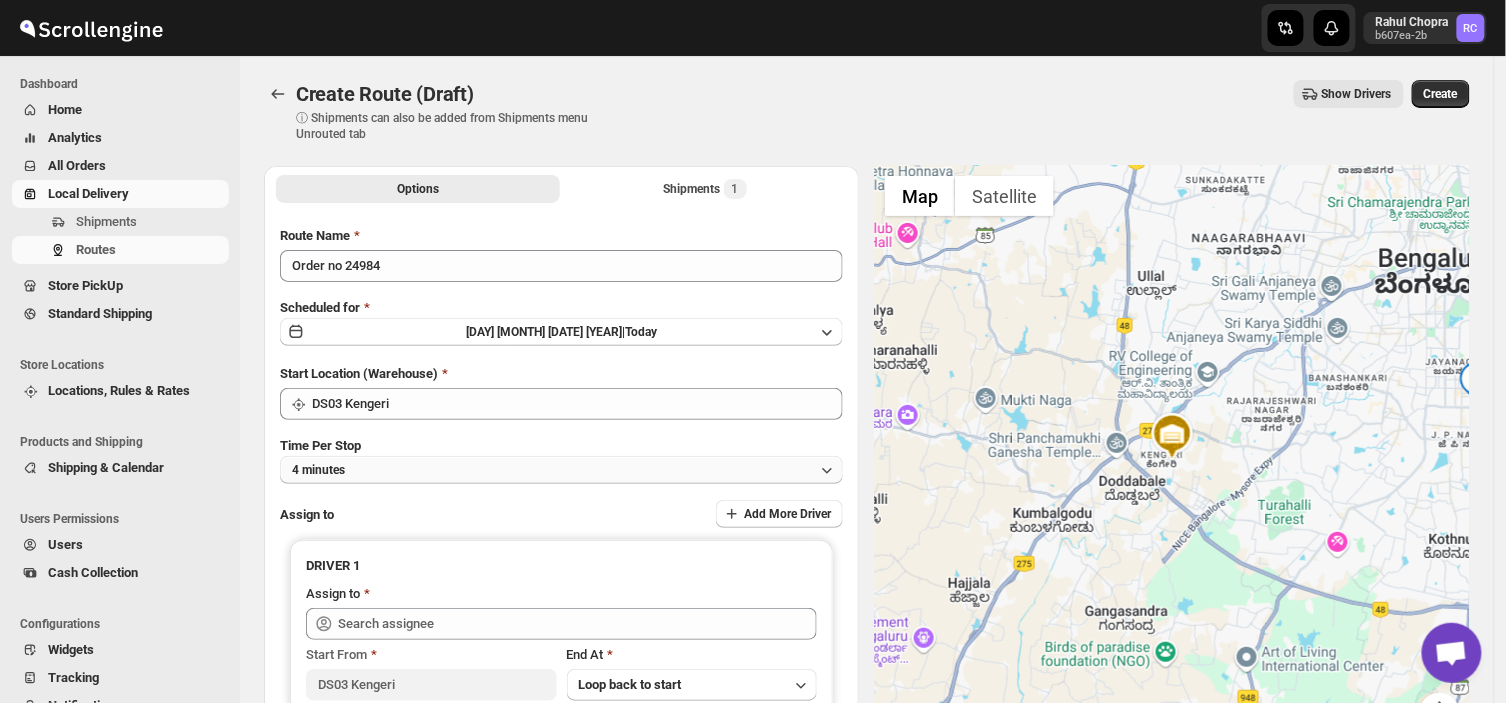 click on "4 minutes" at bounding box center (561, 470) 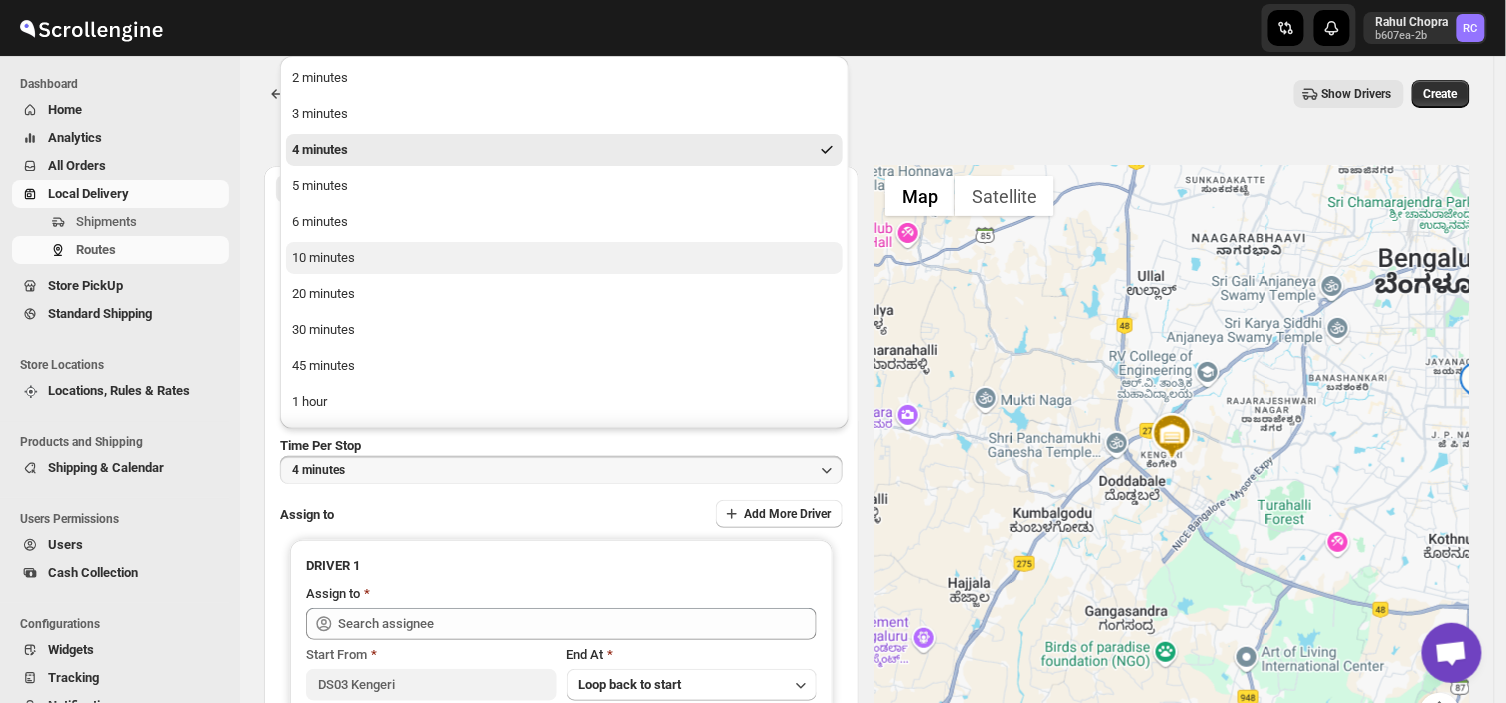 click on "10 minutes" at bounding box center (323, 258) 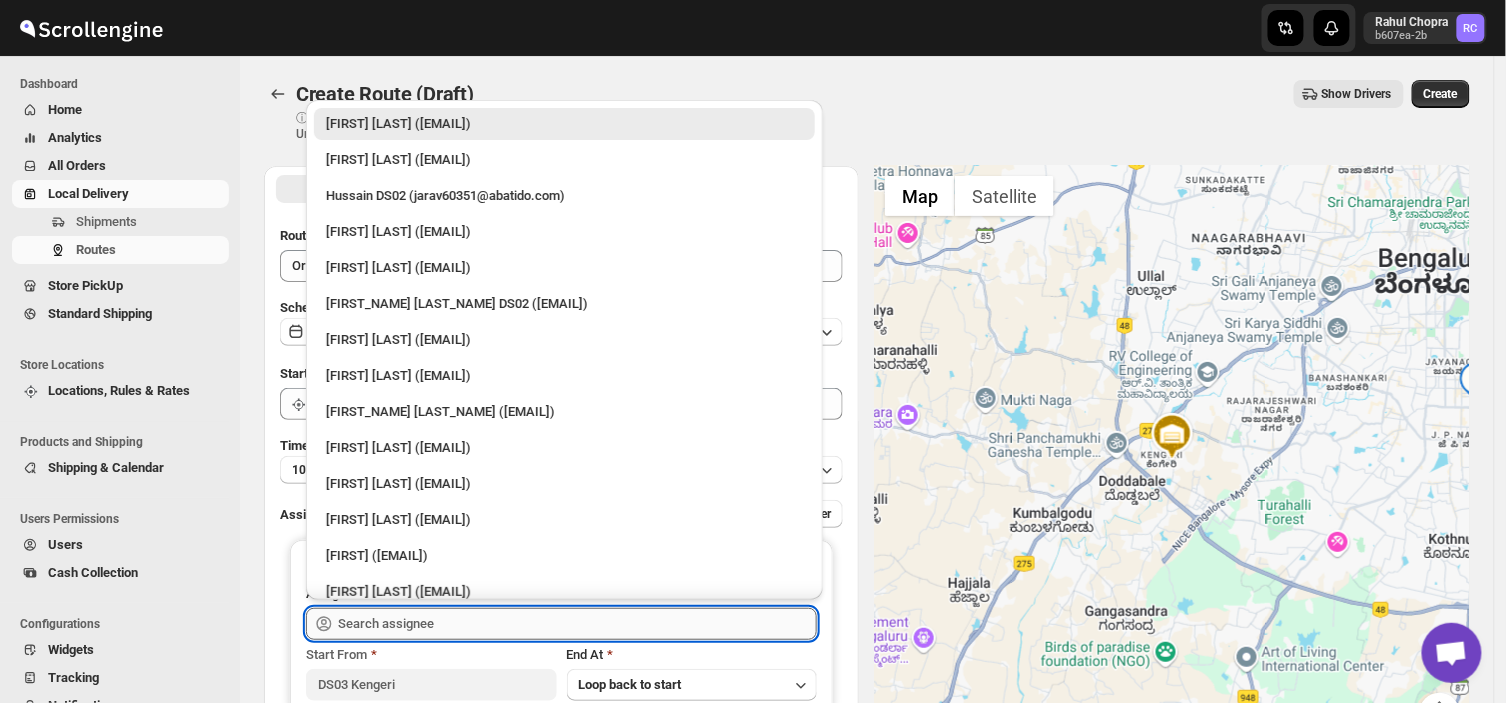 click at bounding box center [577, 624] 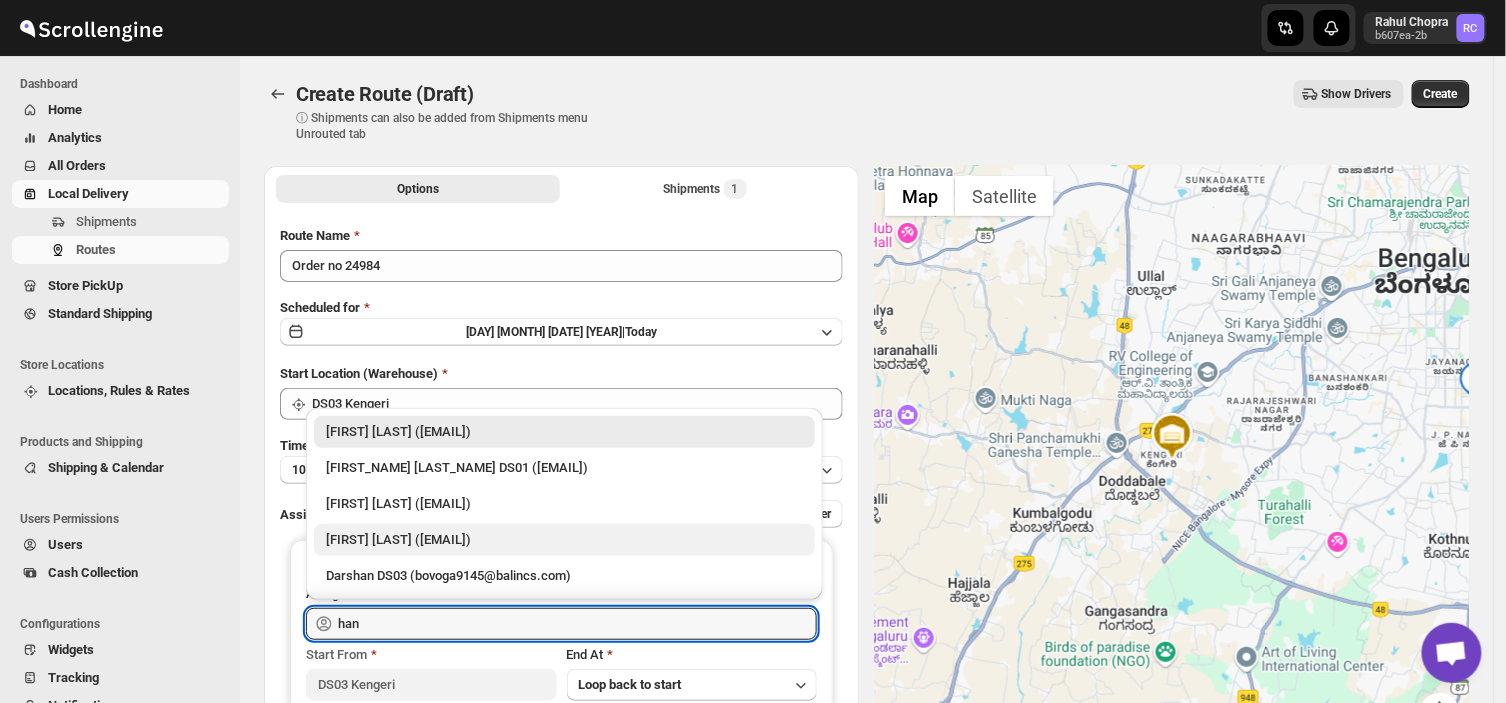 click on "[FIRST] [LAST] ([EMAIL])" at bounding box center [564, 540] 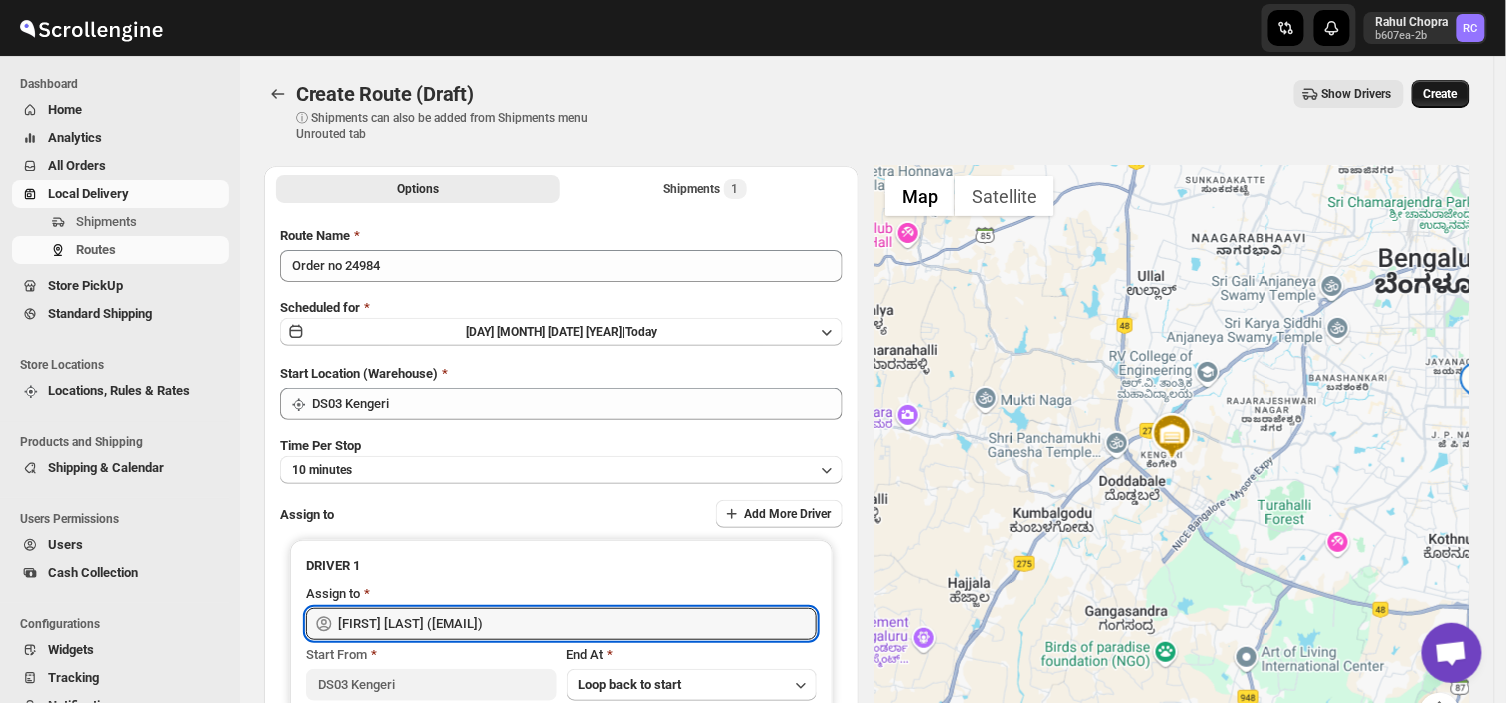 type on "[FIRST] [LAST] ([EMAIL])" 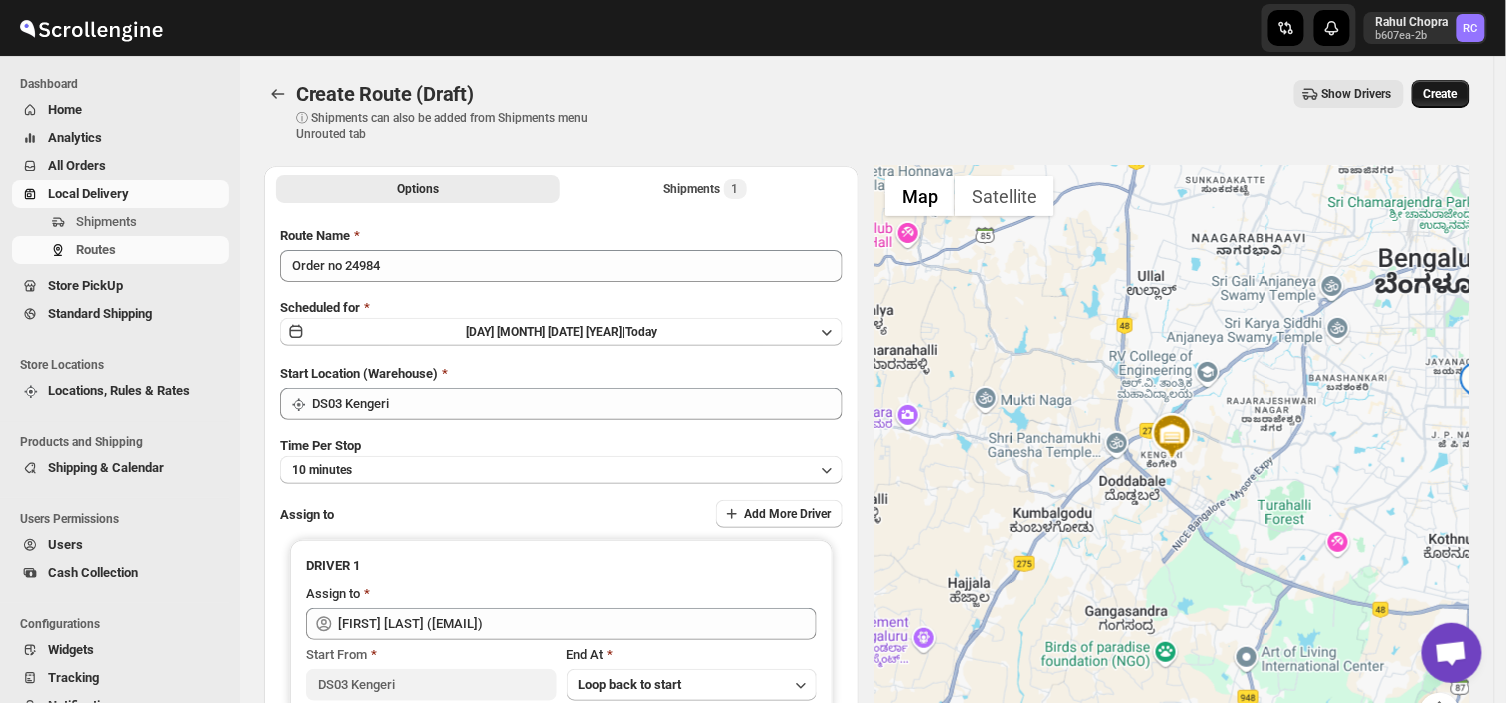 click on "Create" at bounding box center [1441, 94] 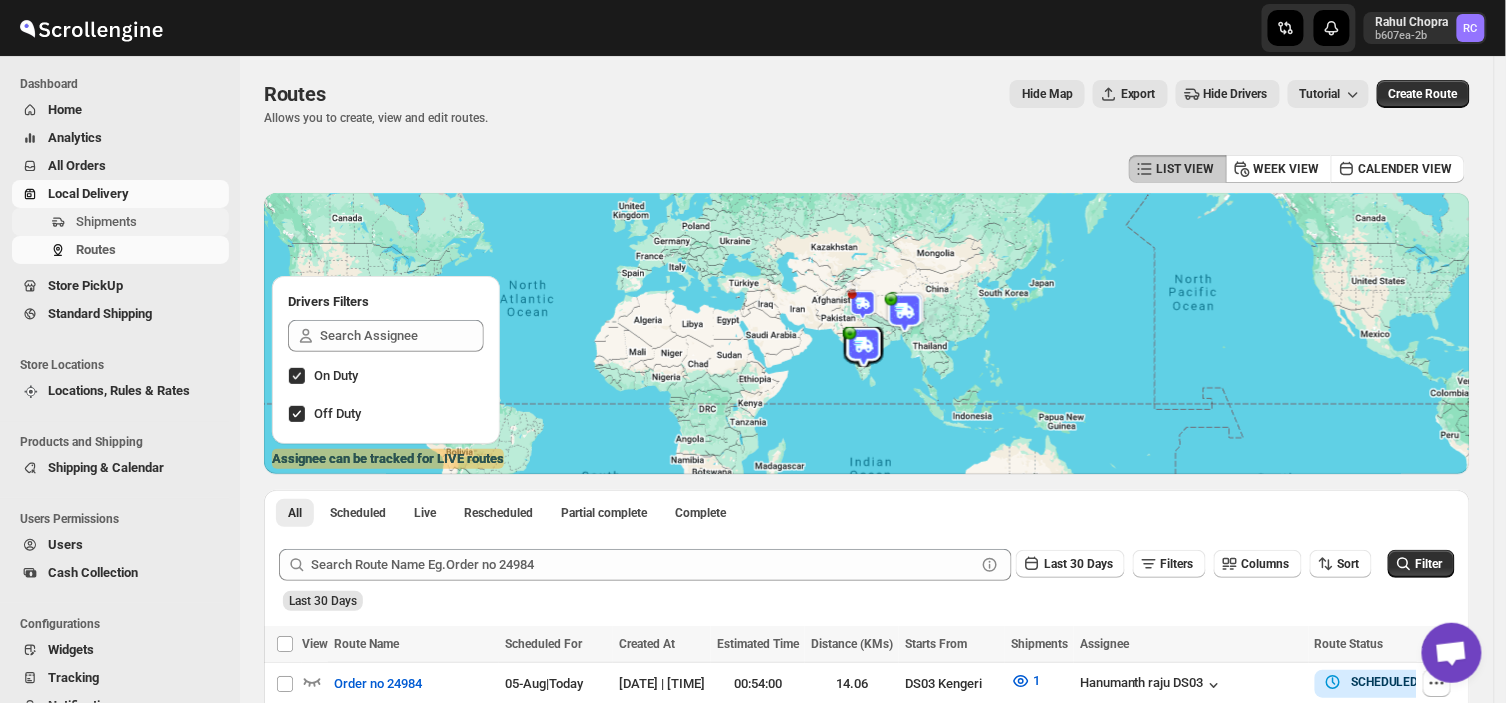 click on "Shipments" at bounding box center [106, 221] 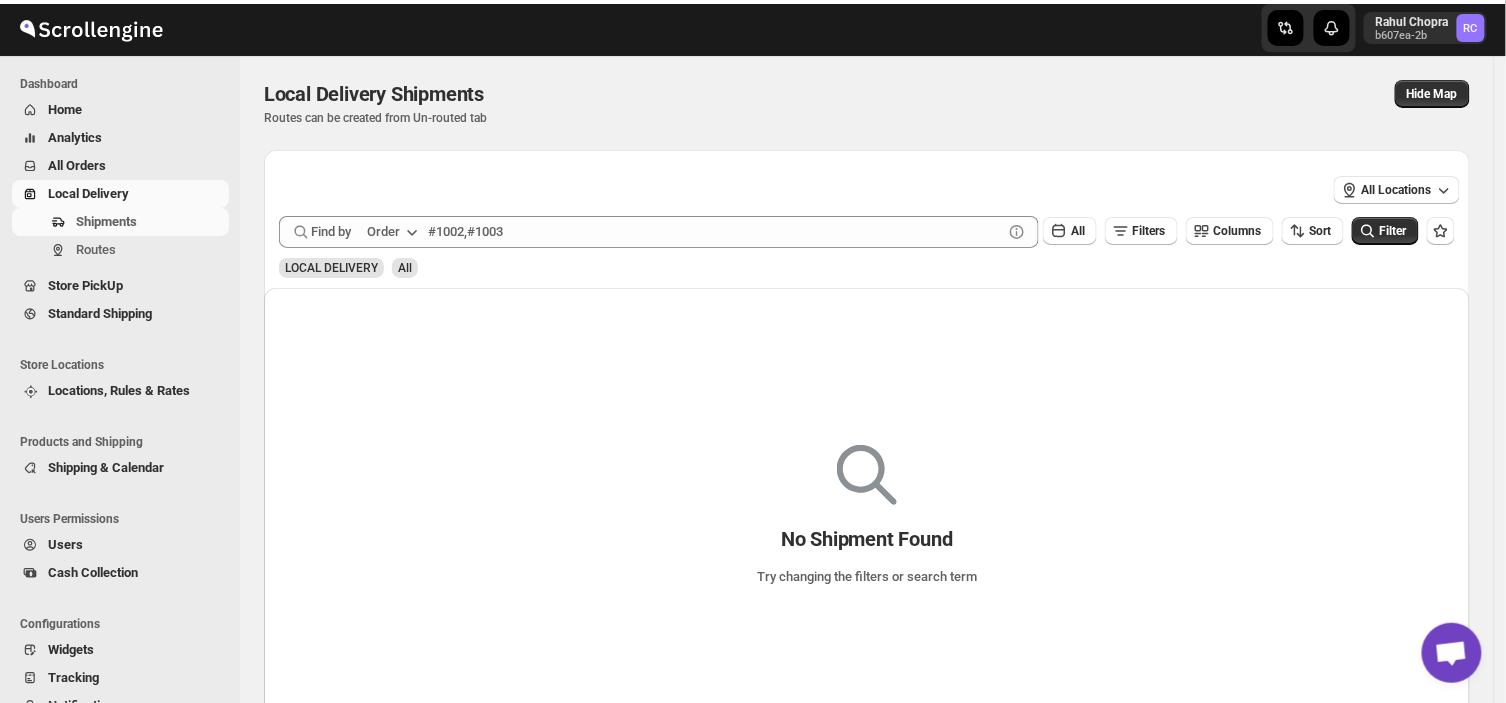 click on "Shipments" at bounding box center [106, 221] 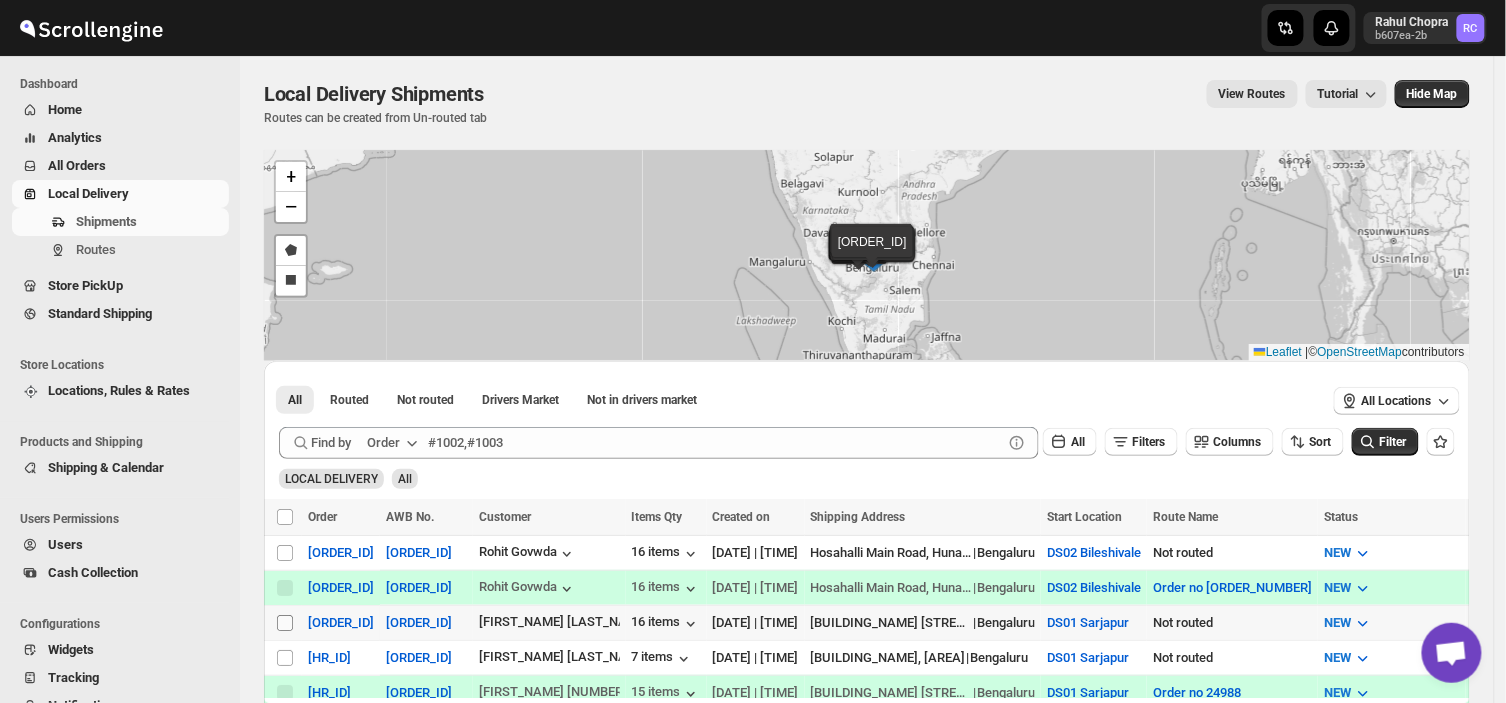 click on "Select shipment" at bounding box center (285, 623) 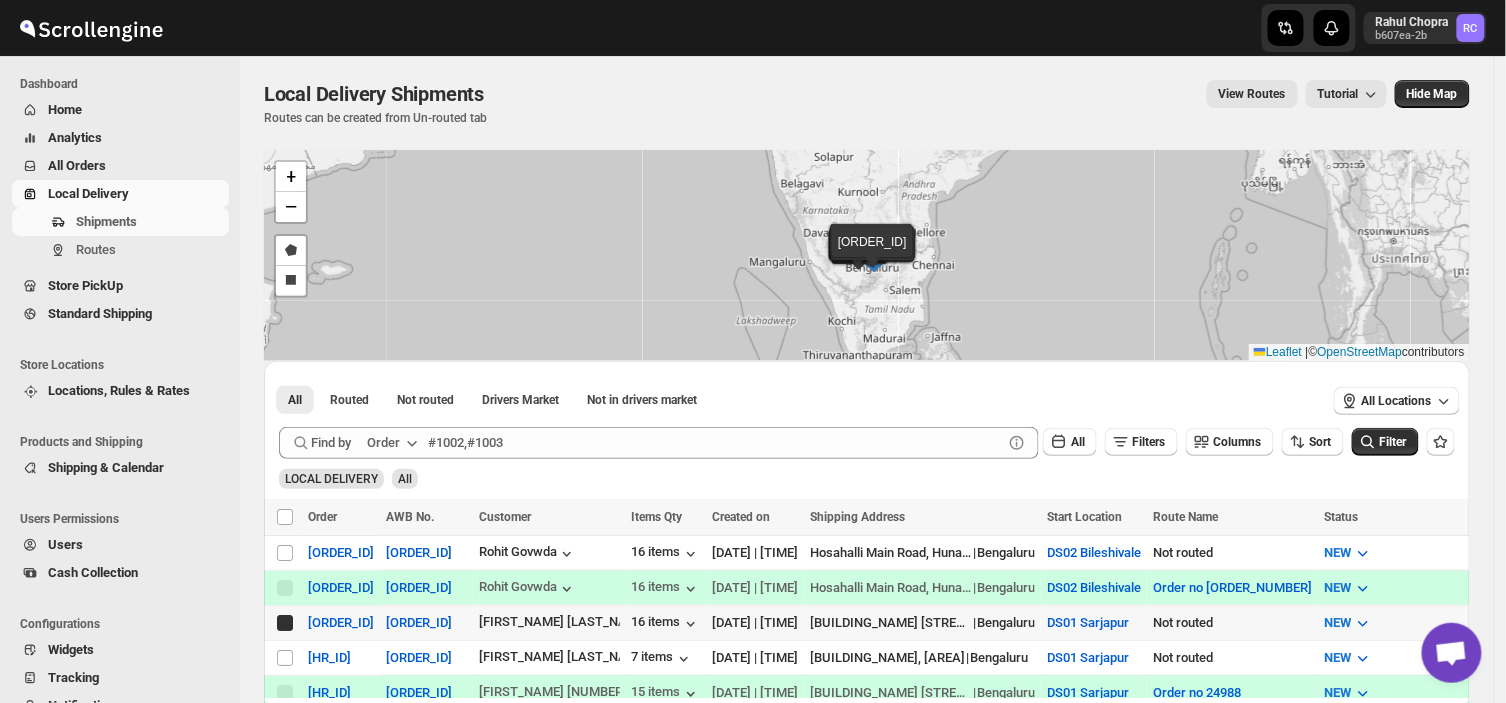 checkbox on "true" 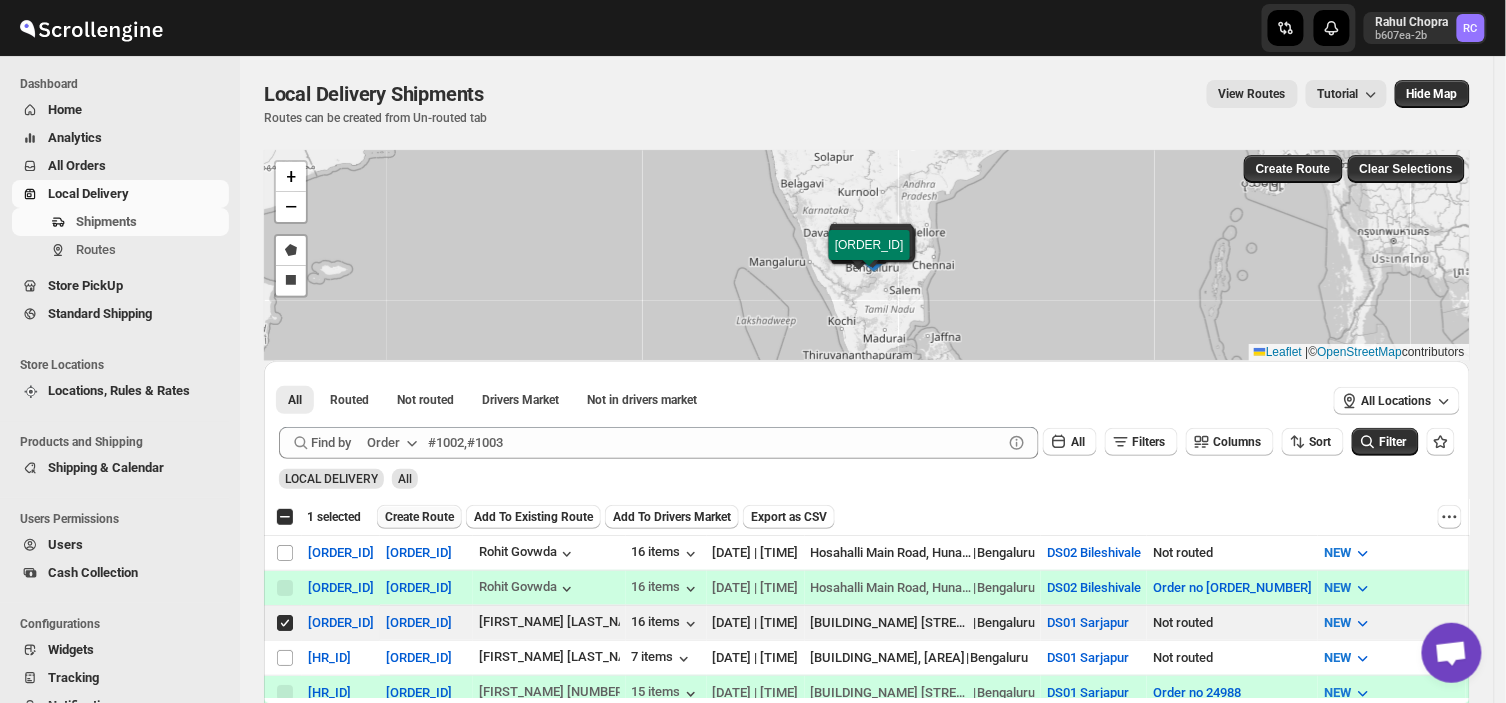 click on "Create Route" at bounding box center [419, 517] 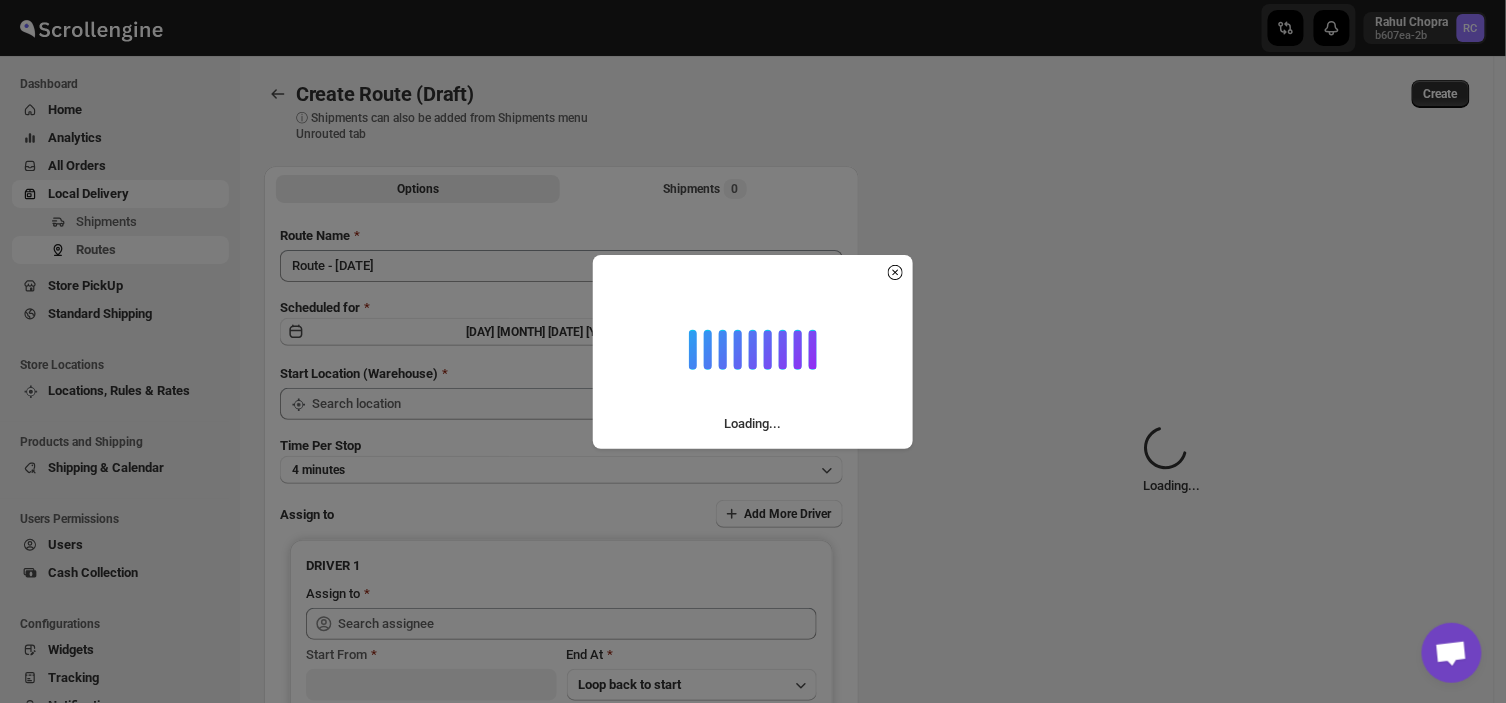type on "Route - [DATE]" 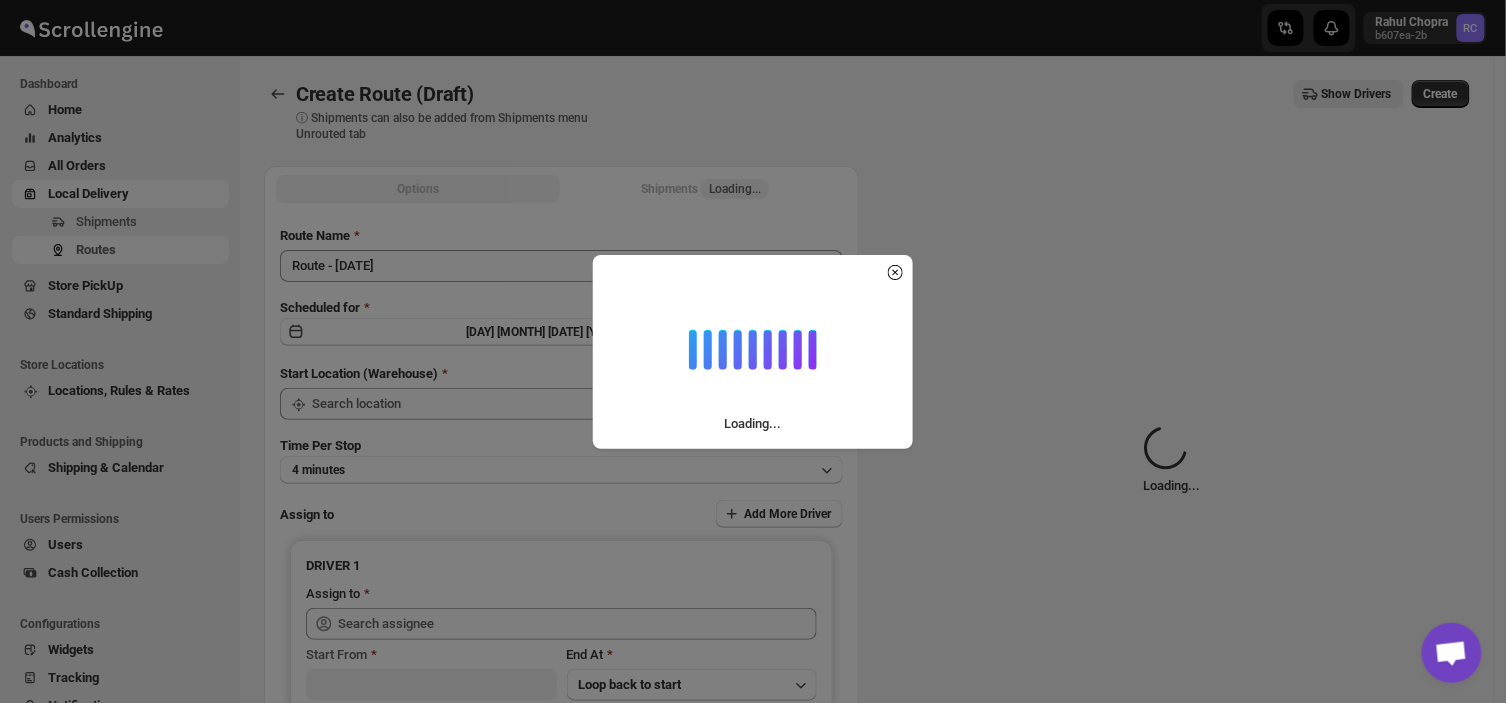 type on "DS01 Sarjapur" 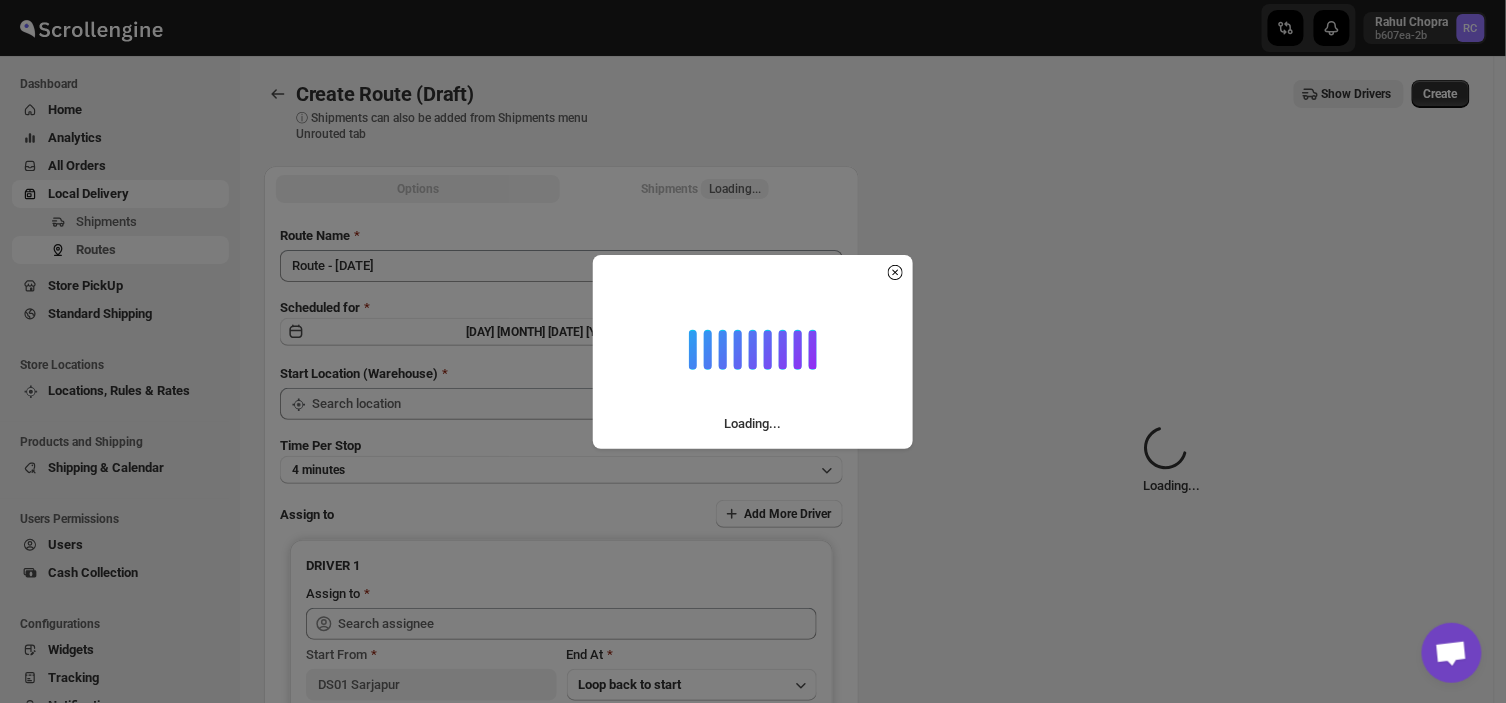 type on "DS01 Sarjapur" 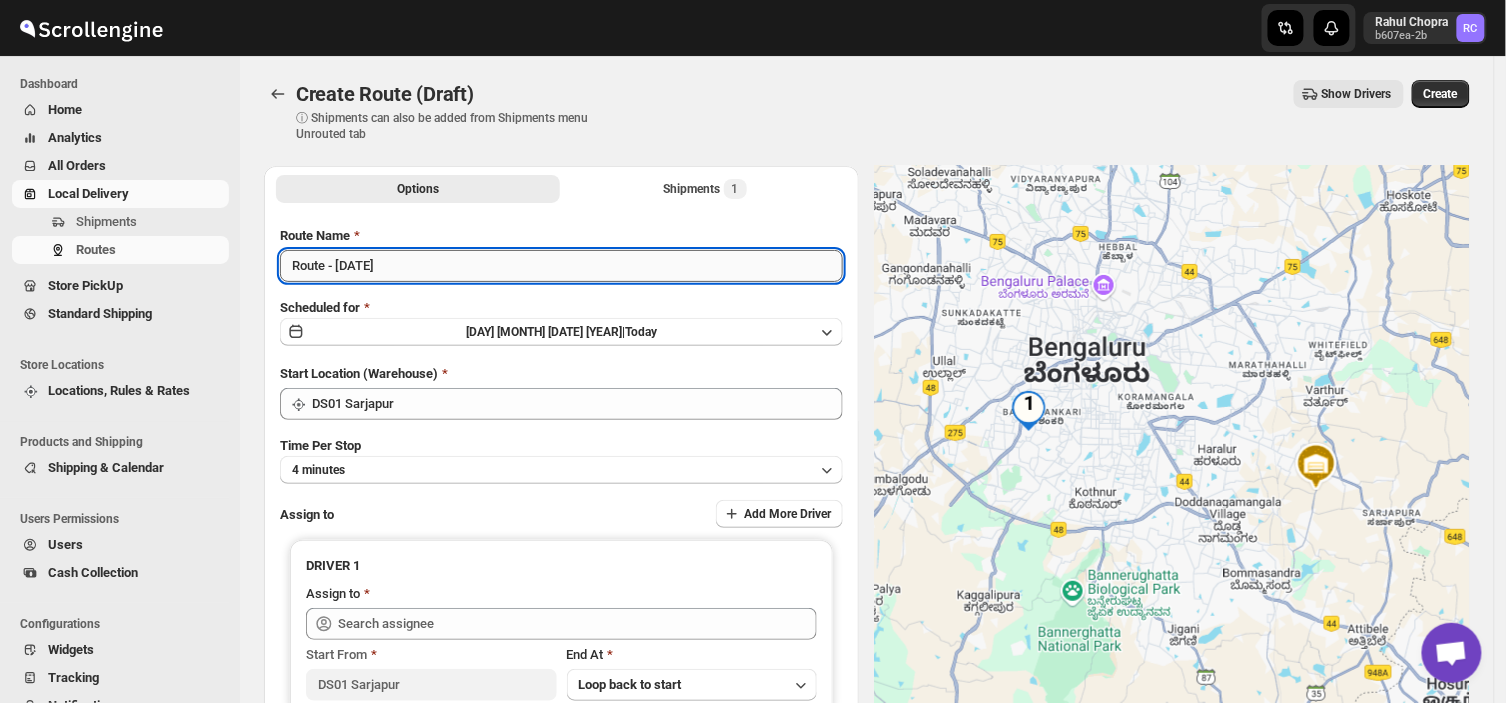 click on "Route - [DATE]" at bounding box center (561, 266) 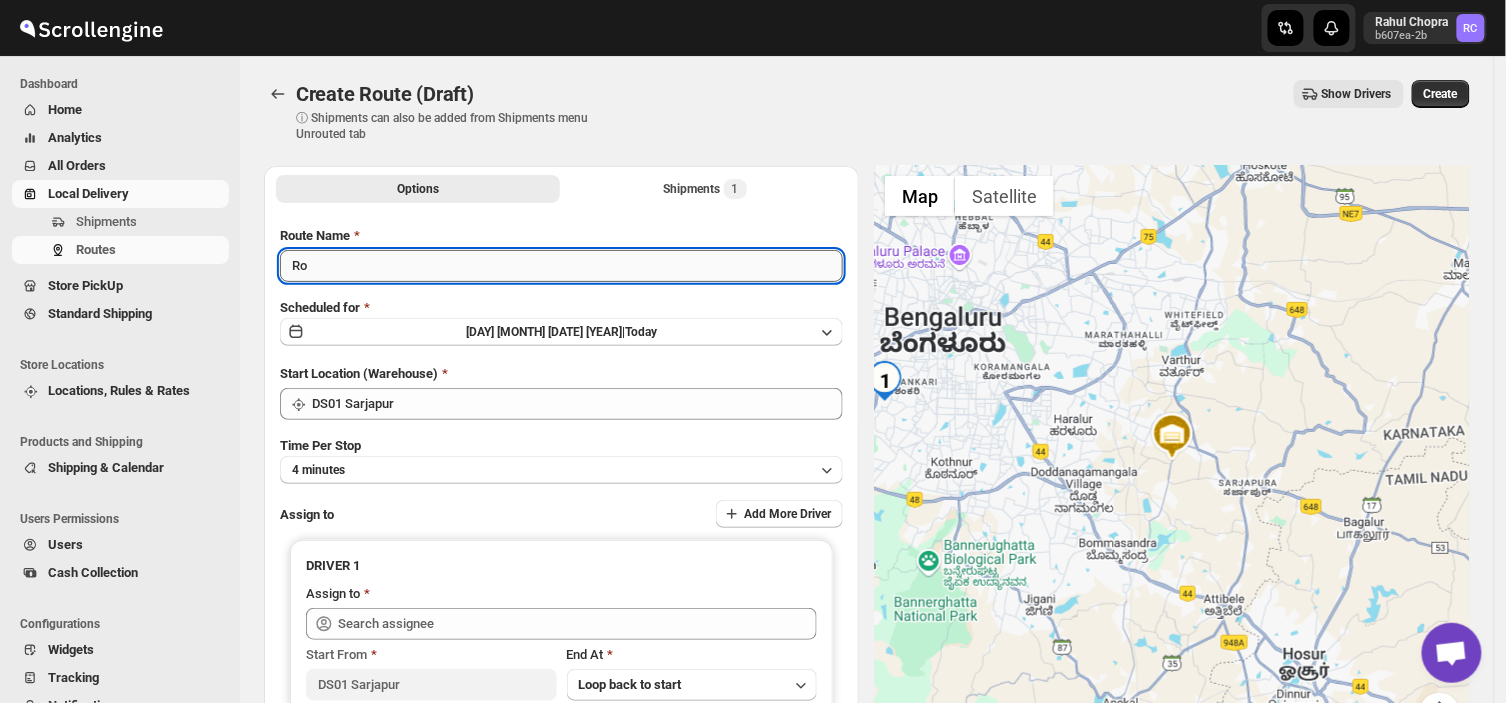 type on "R" 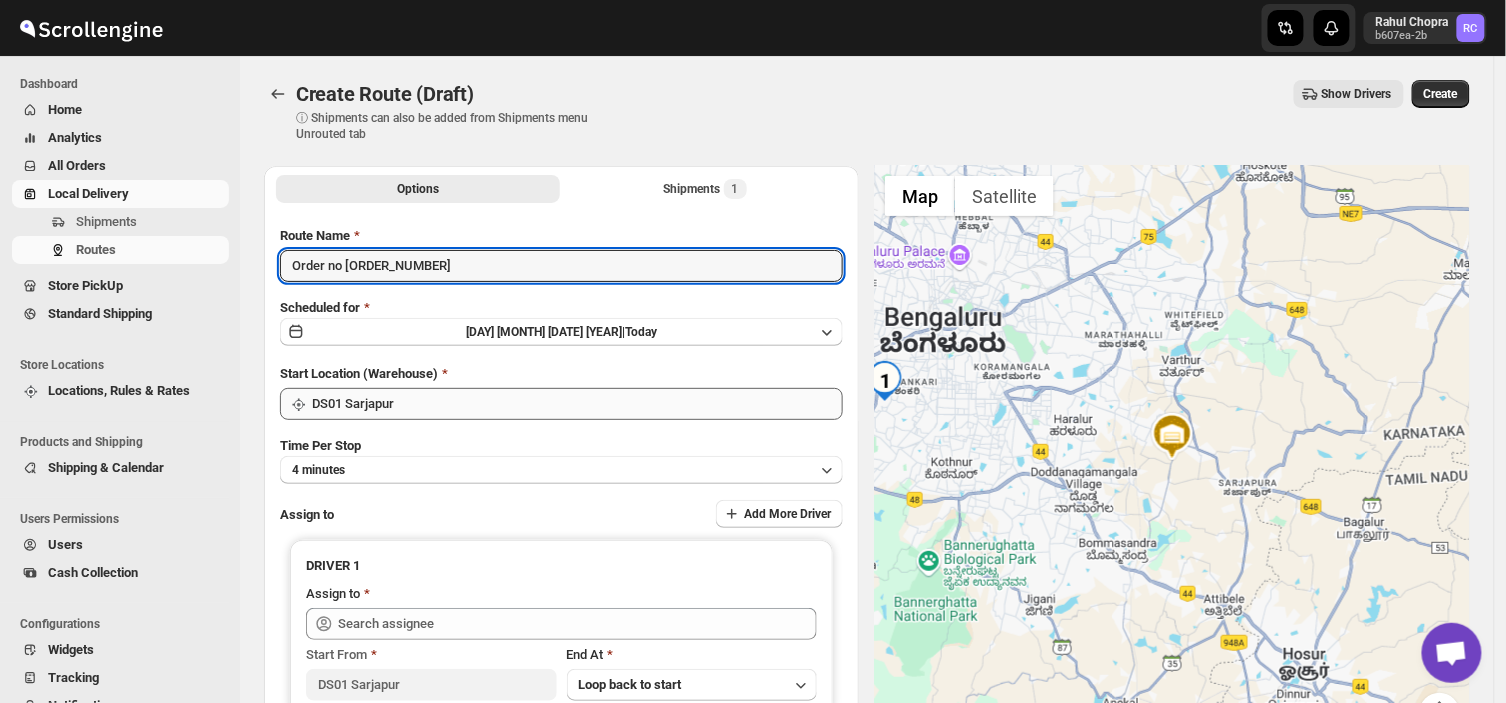type on "Order no [ORDER_NUMBER]" 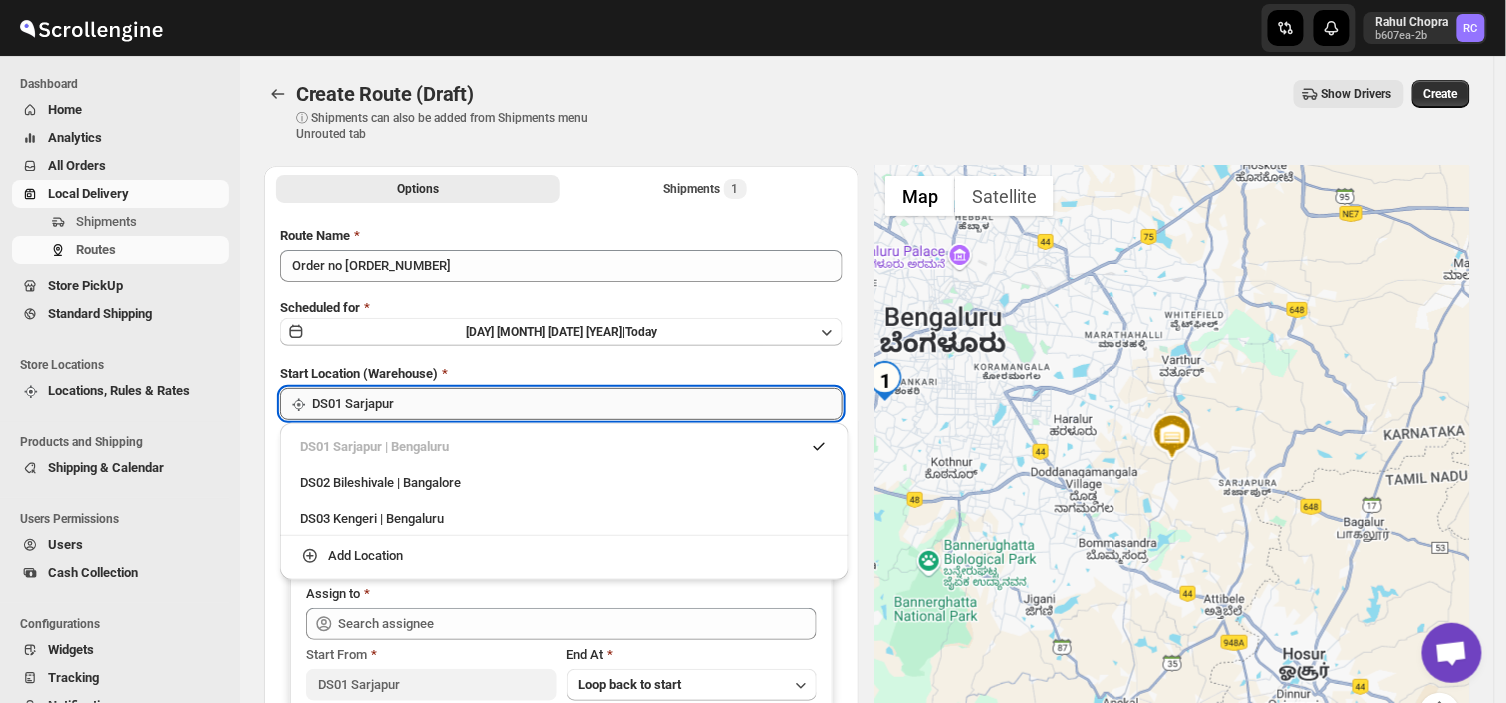 click on "DS01 Sarjapur" at bounding box center (577, 404) 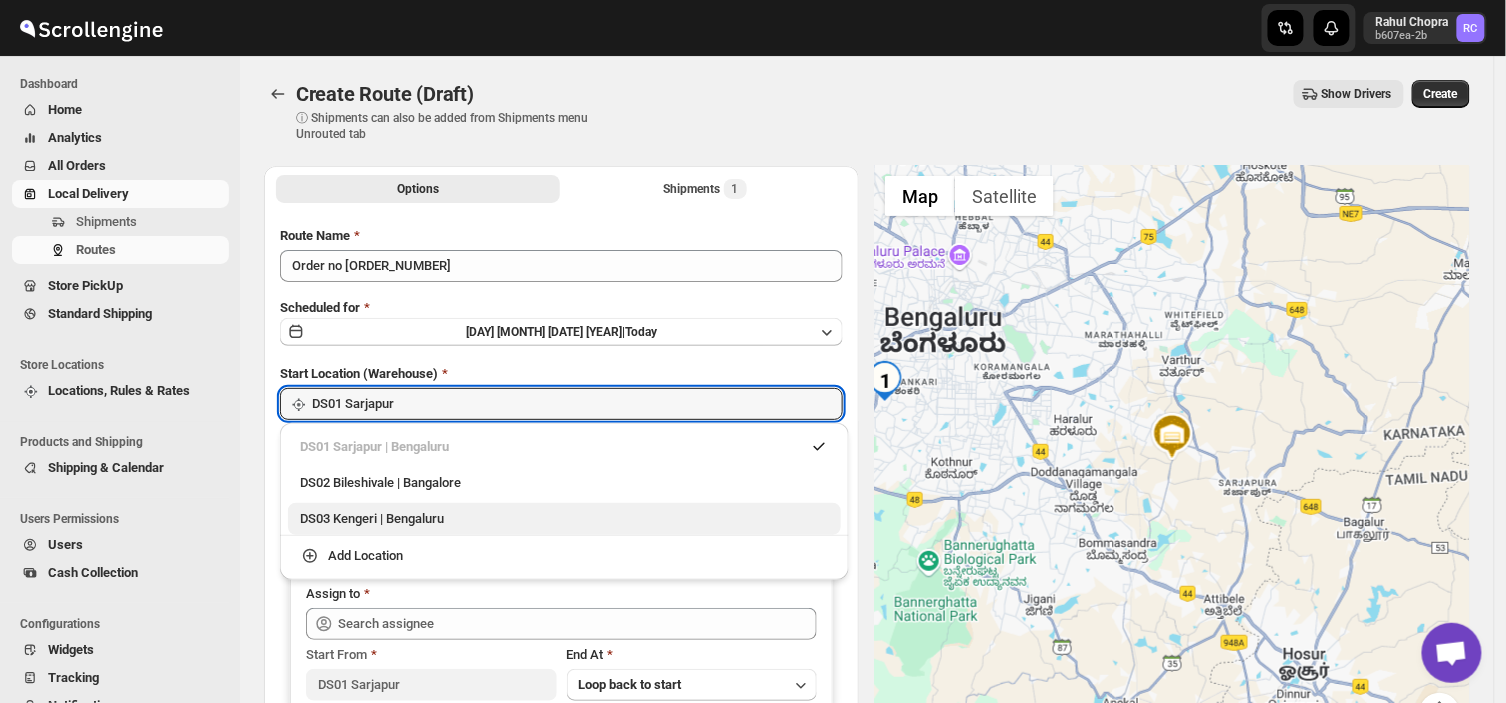 click on "DS03 Kengeri | Bengaluru" at bounding box center (564, 519) 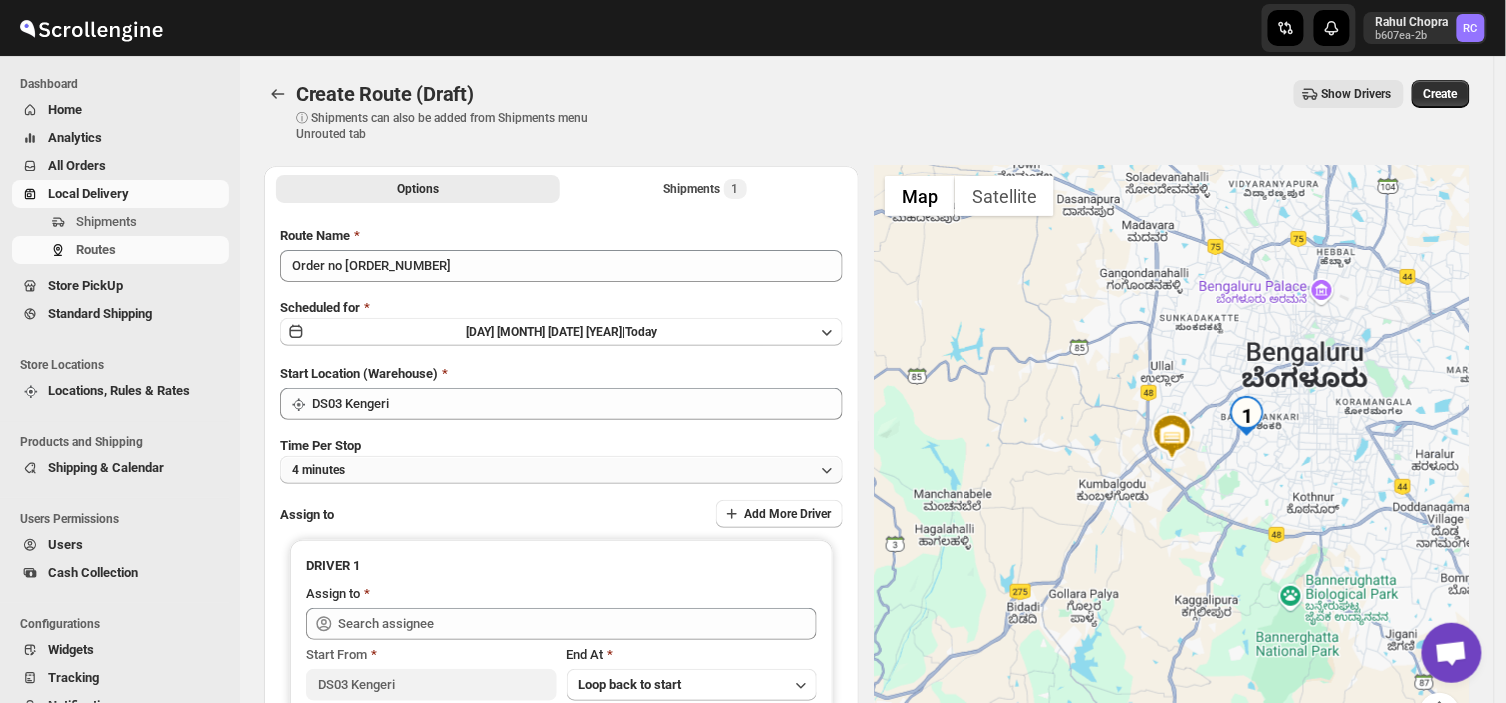 click on "4 minutes" at bounding box center (561, 470) 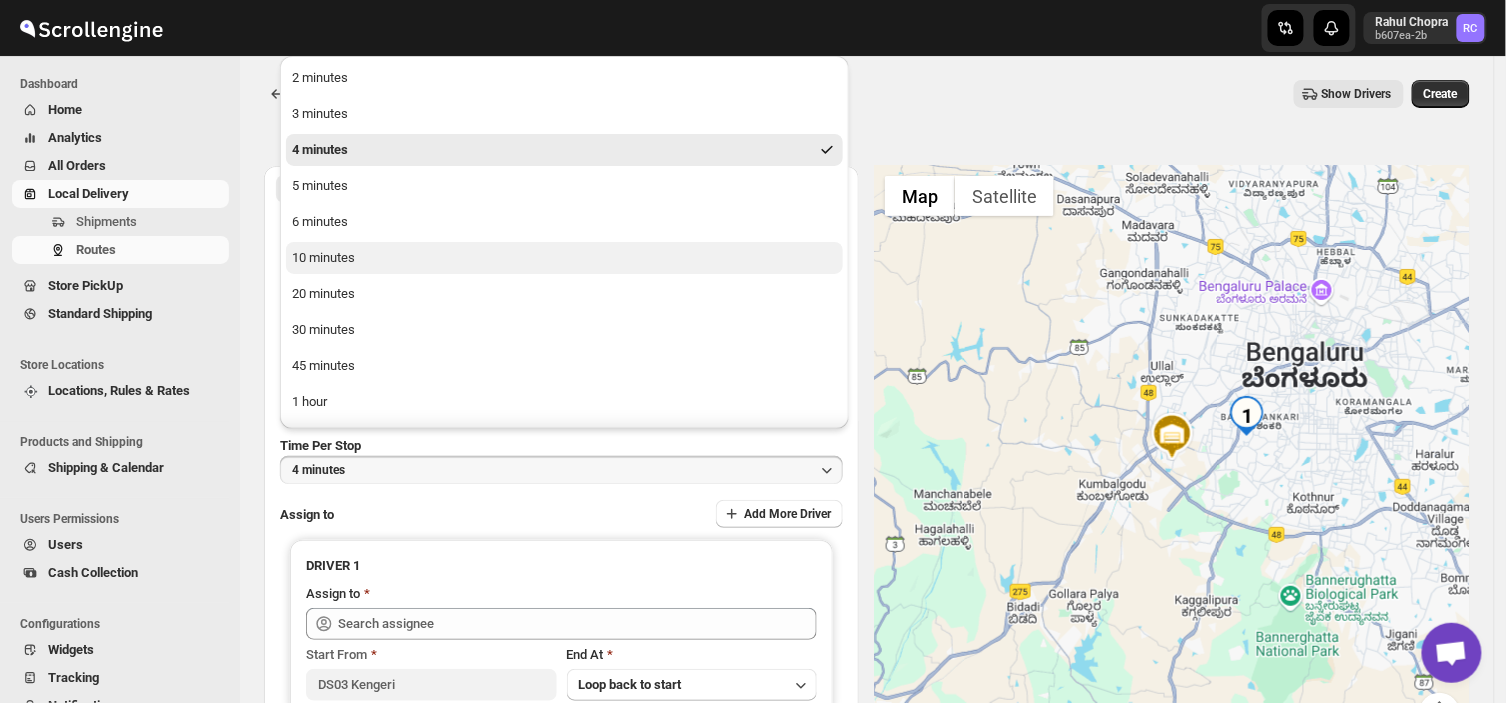 click on "10 minutes" at bounding box center [323, 258] 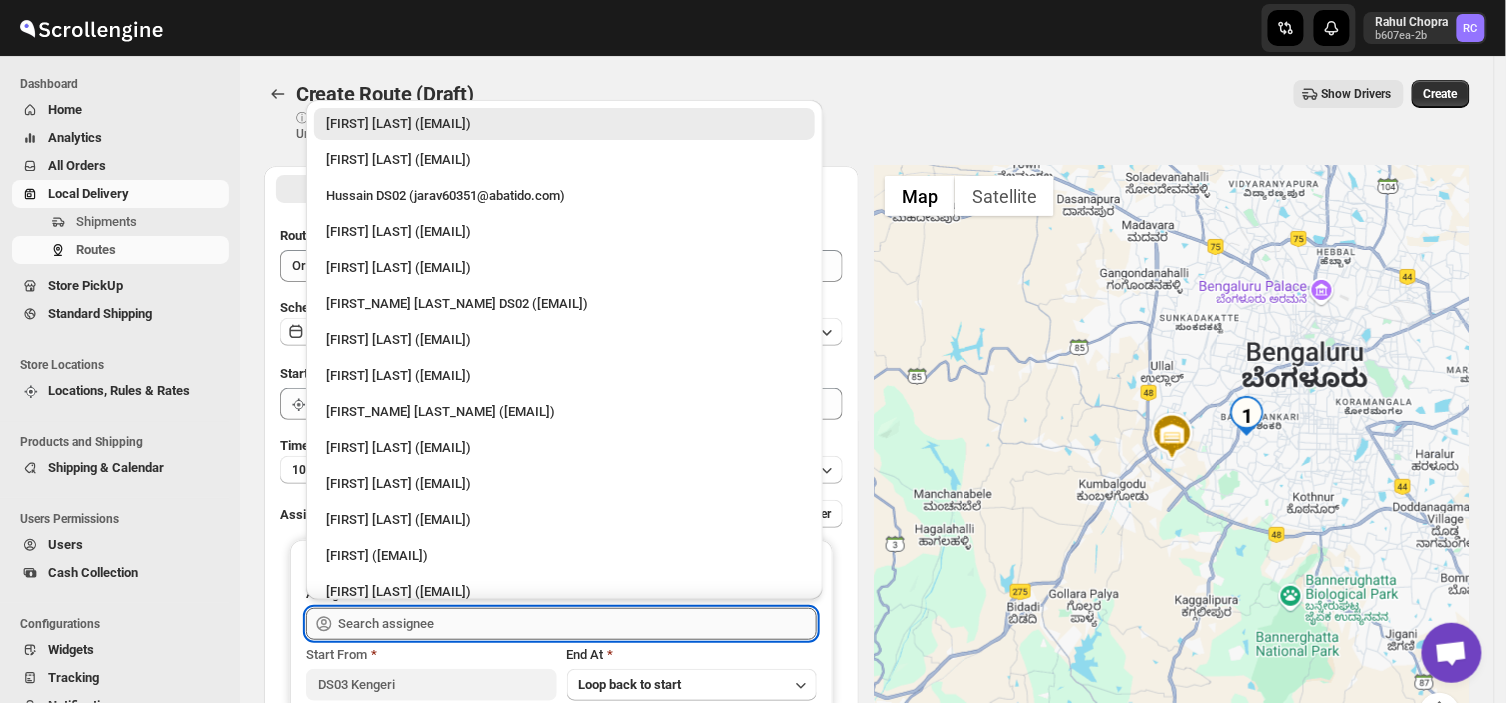 click at bounding box center [577, 624] 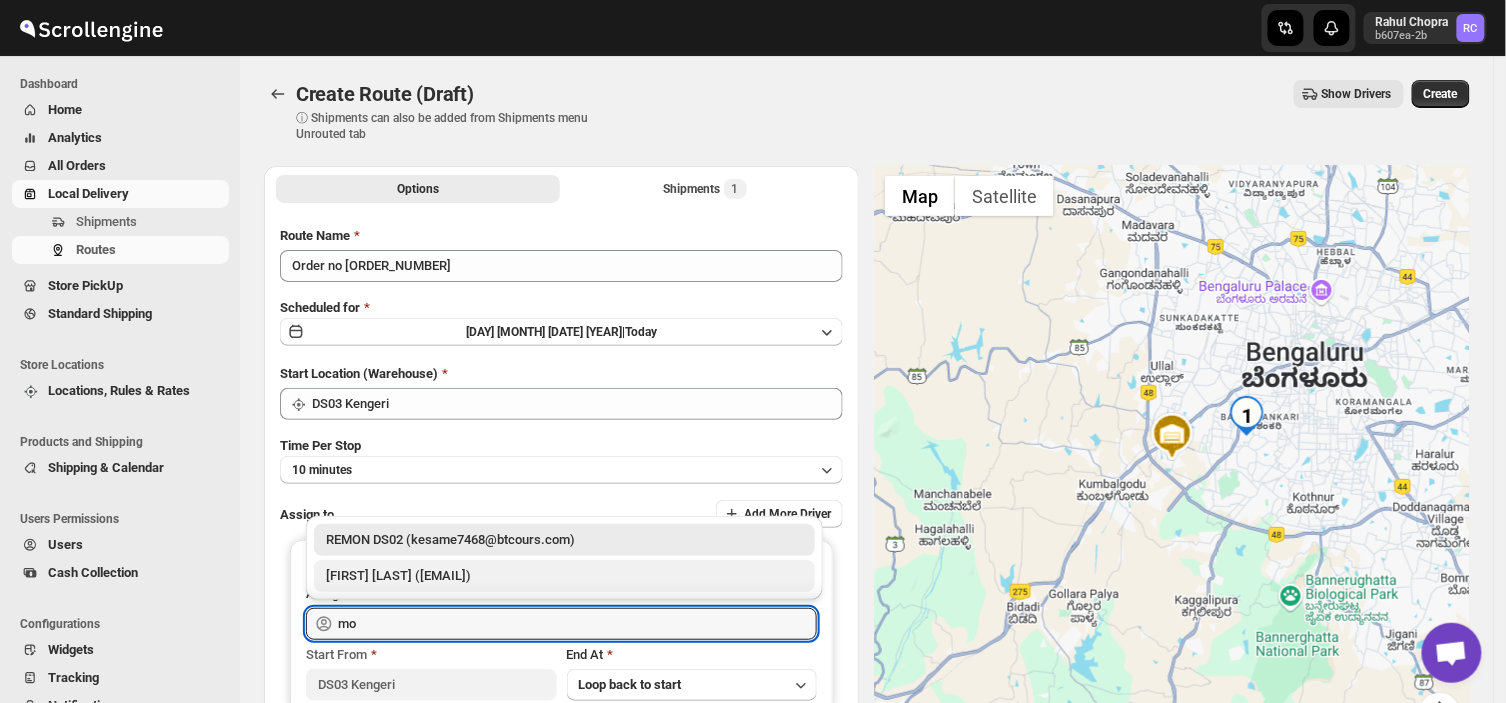 click on "[FIRST] [LAST] ([EMAIL])" at bounding box center (564, 576) 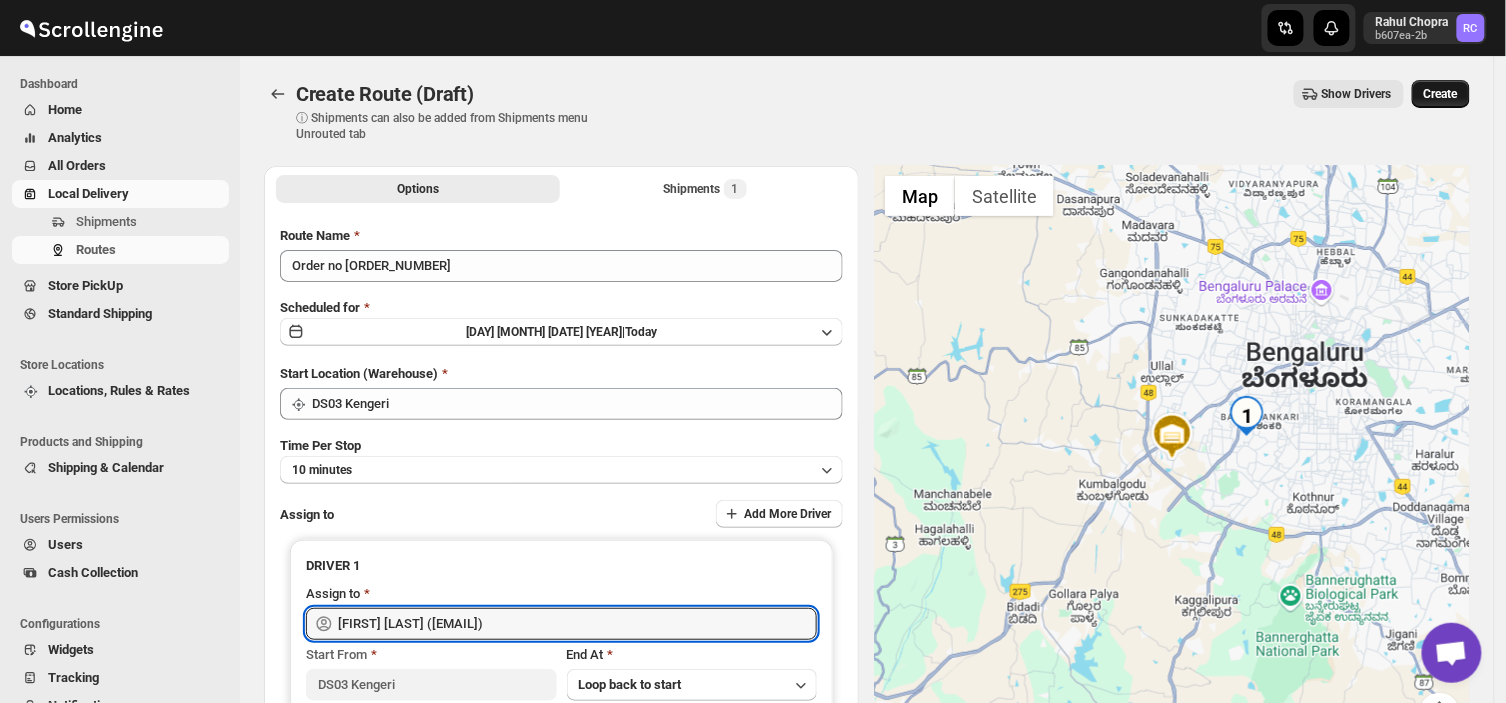 type on "[FIRST] [LAST] ([EMAIL])" 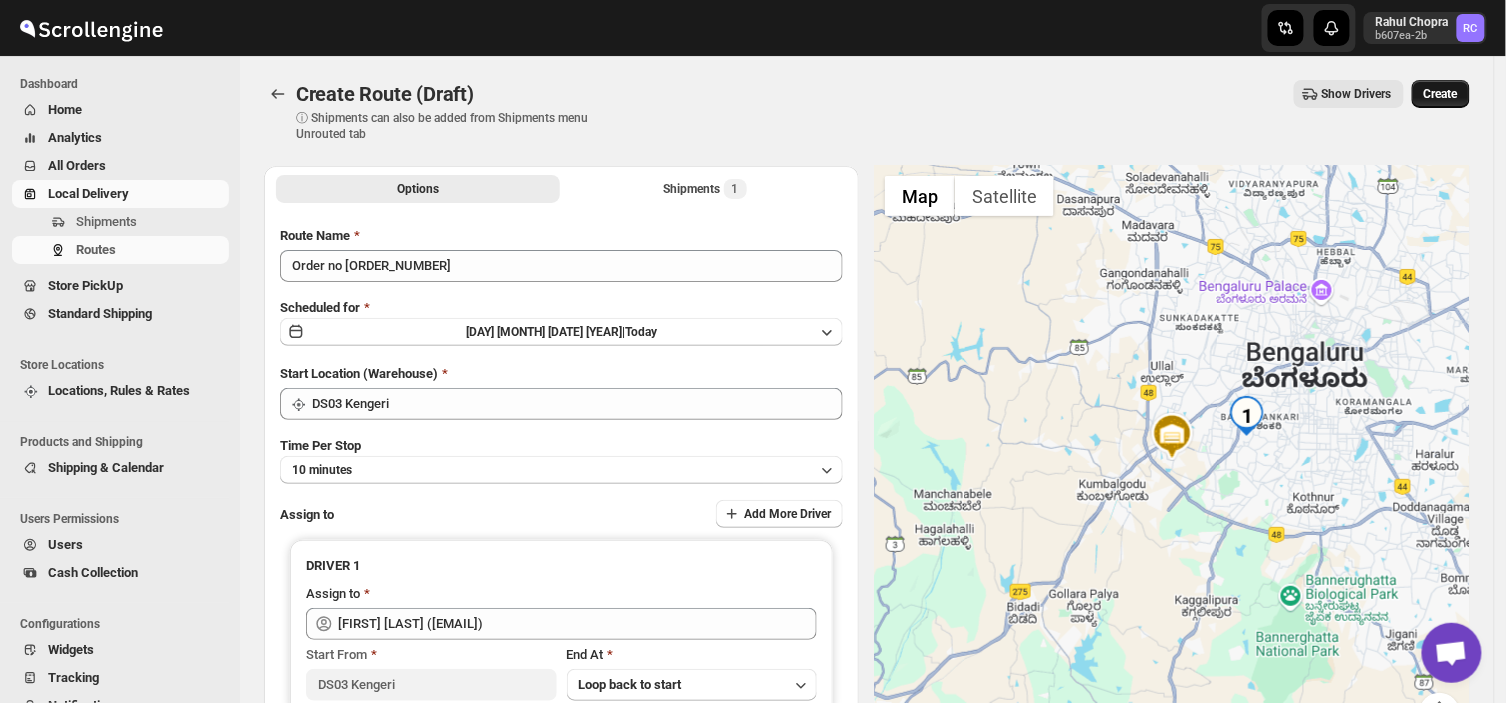 click on "Create" at bounding box center (1441, 94) 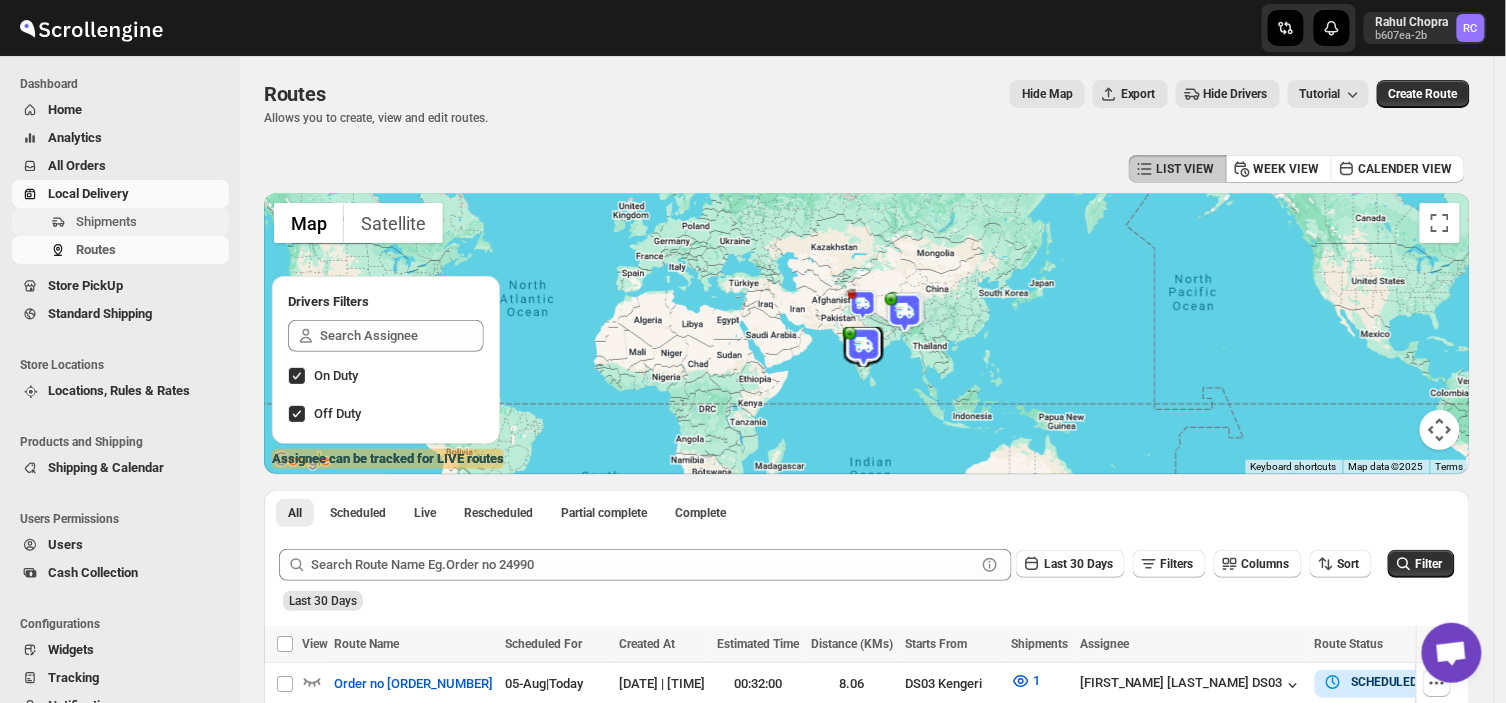 click on "Shipments" at bounding box center (150, 222) 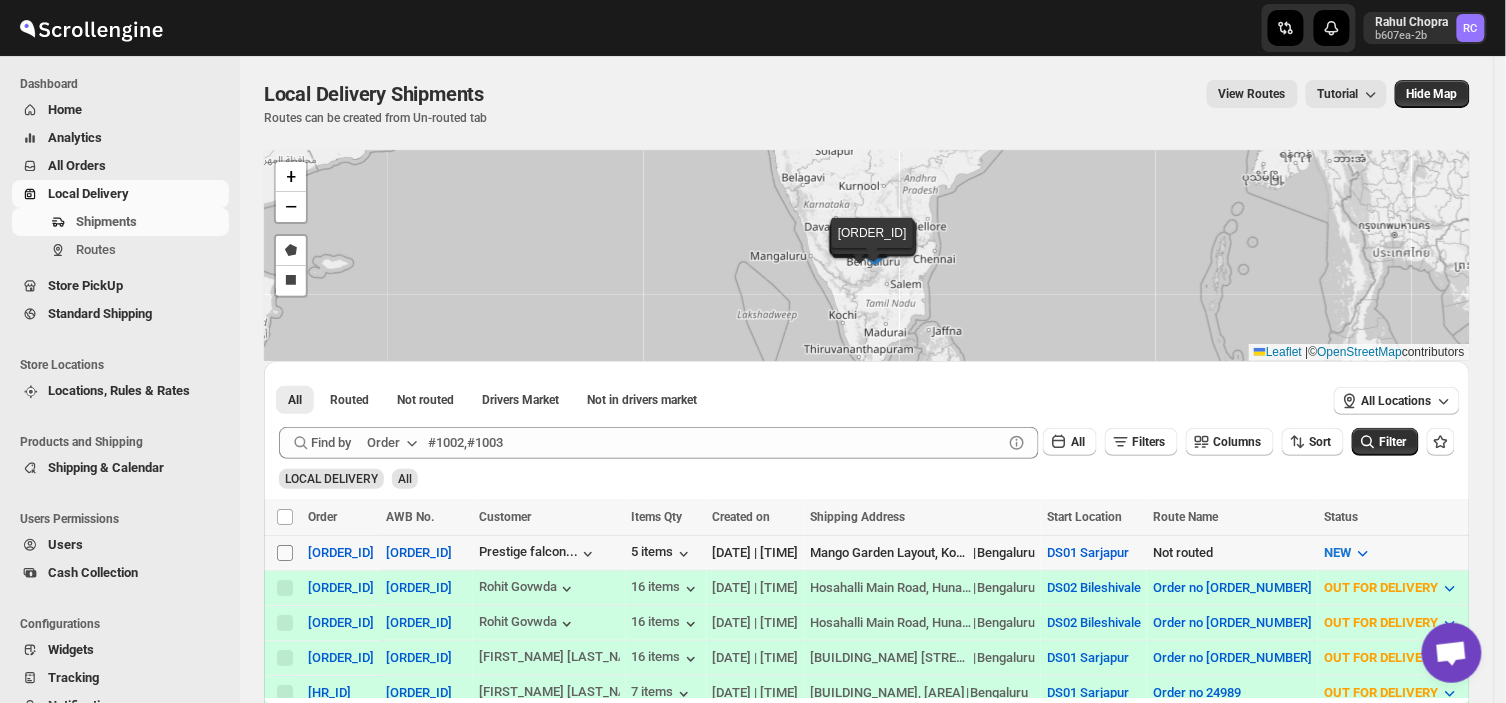 click on "Select shipment" at bounding box center [285, 553] 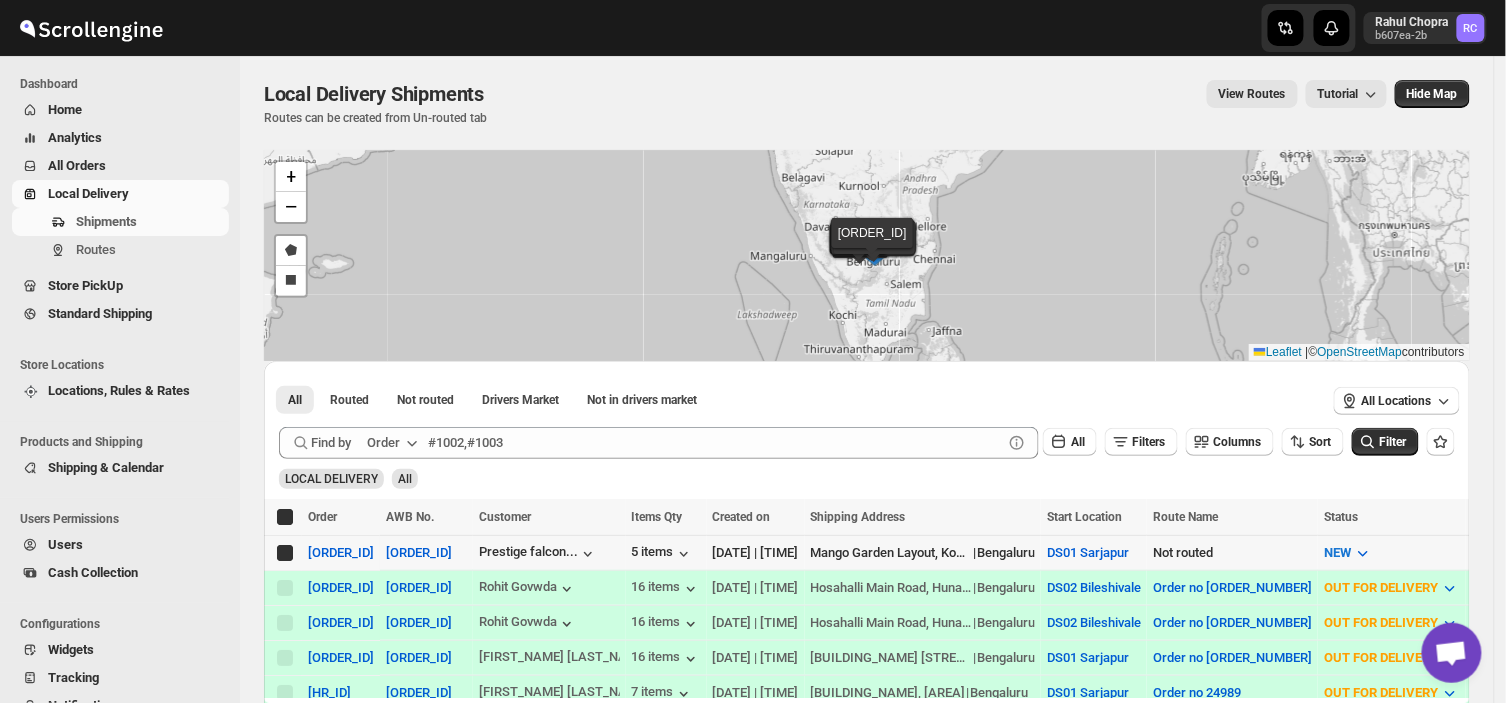 checkbox on "true" 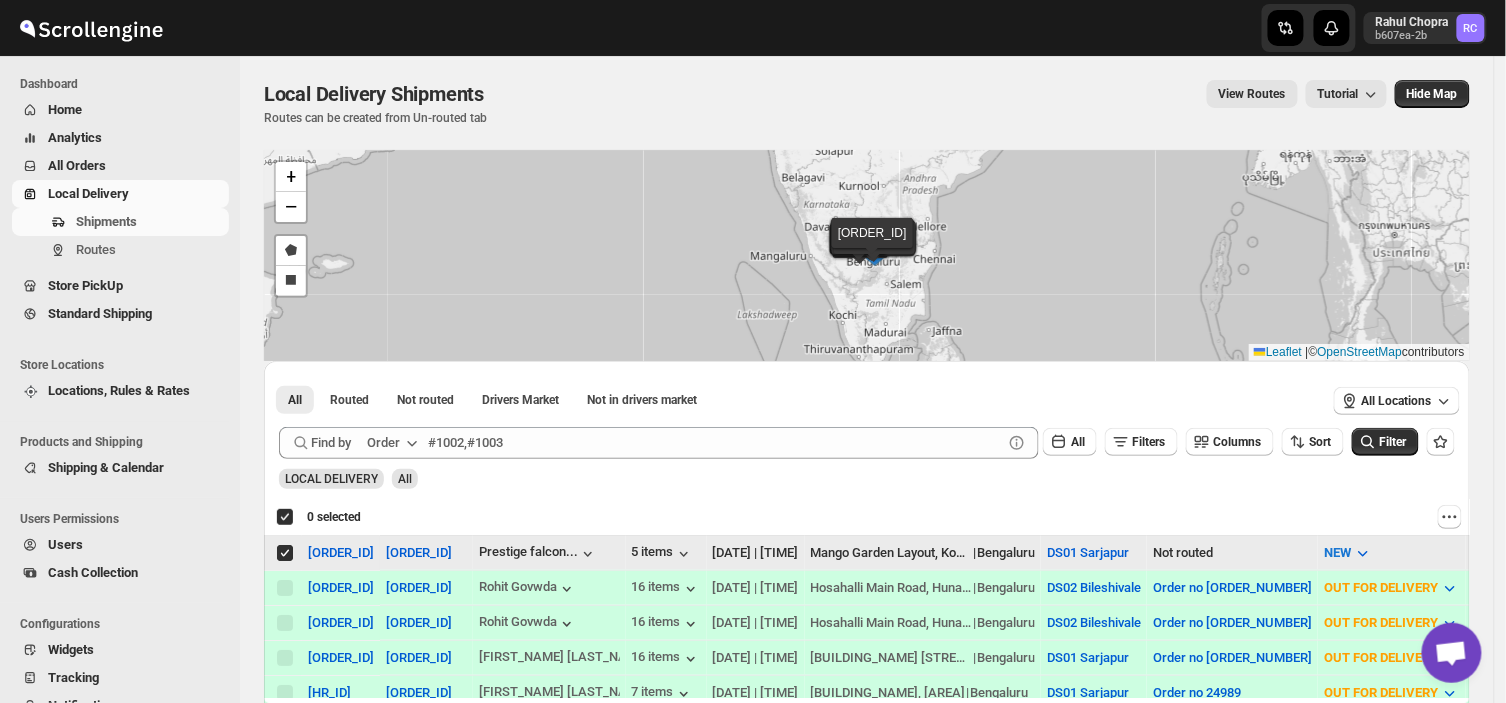 checkbox on "true" 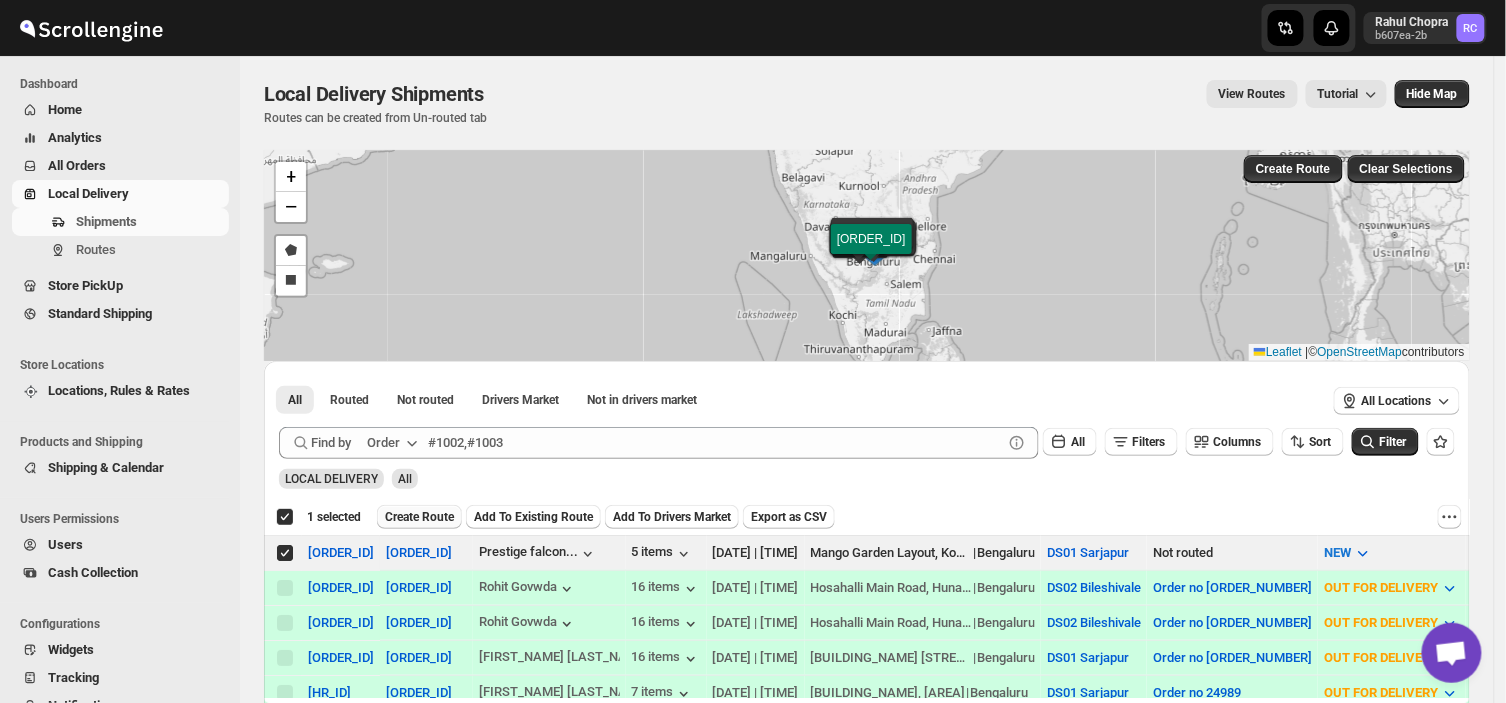 click on "Create Route" at bounding box center (419, 517) 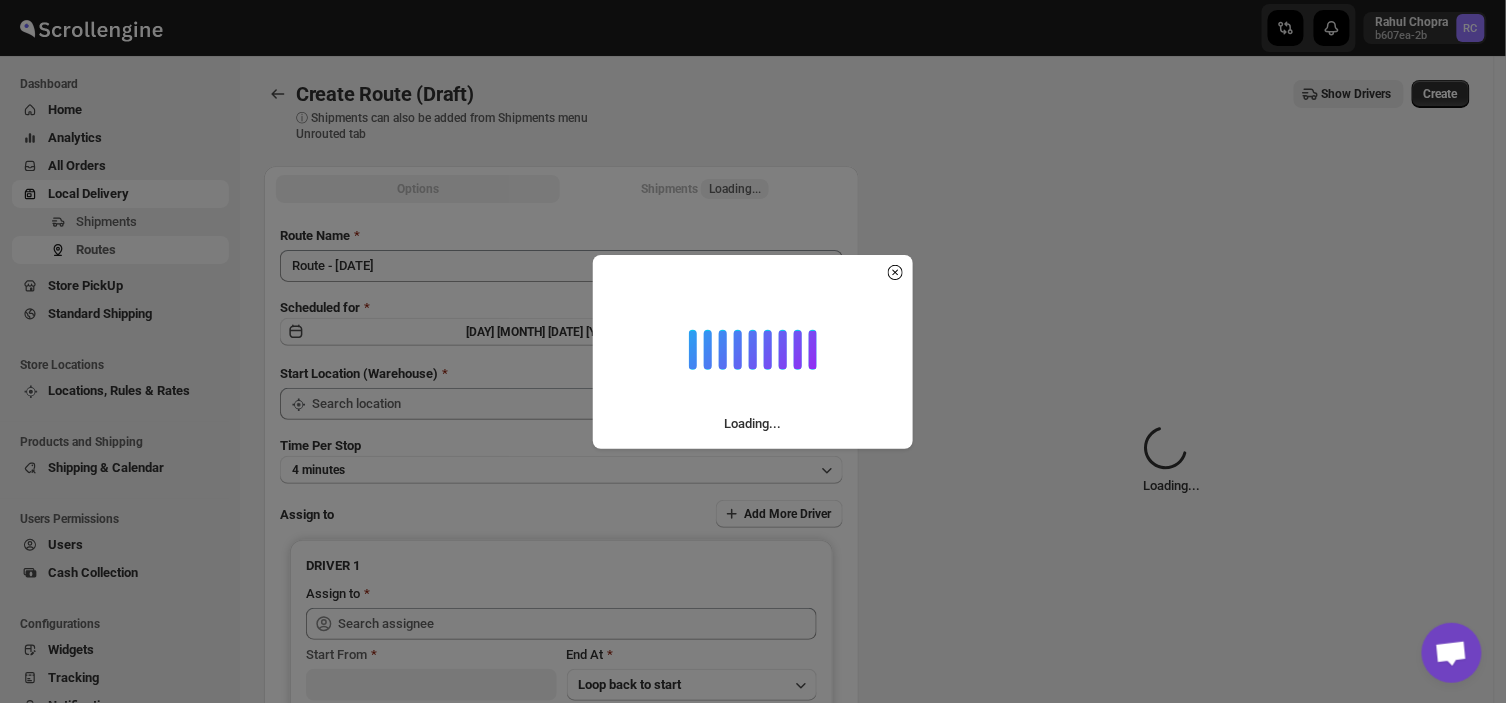 type on "DS01 Sarjapur" 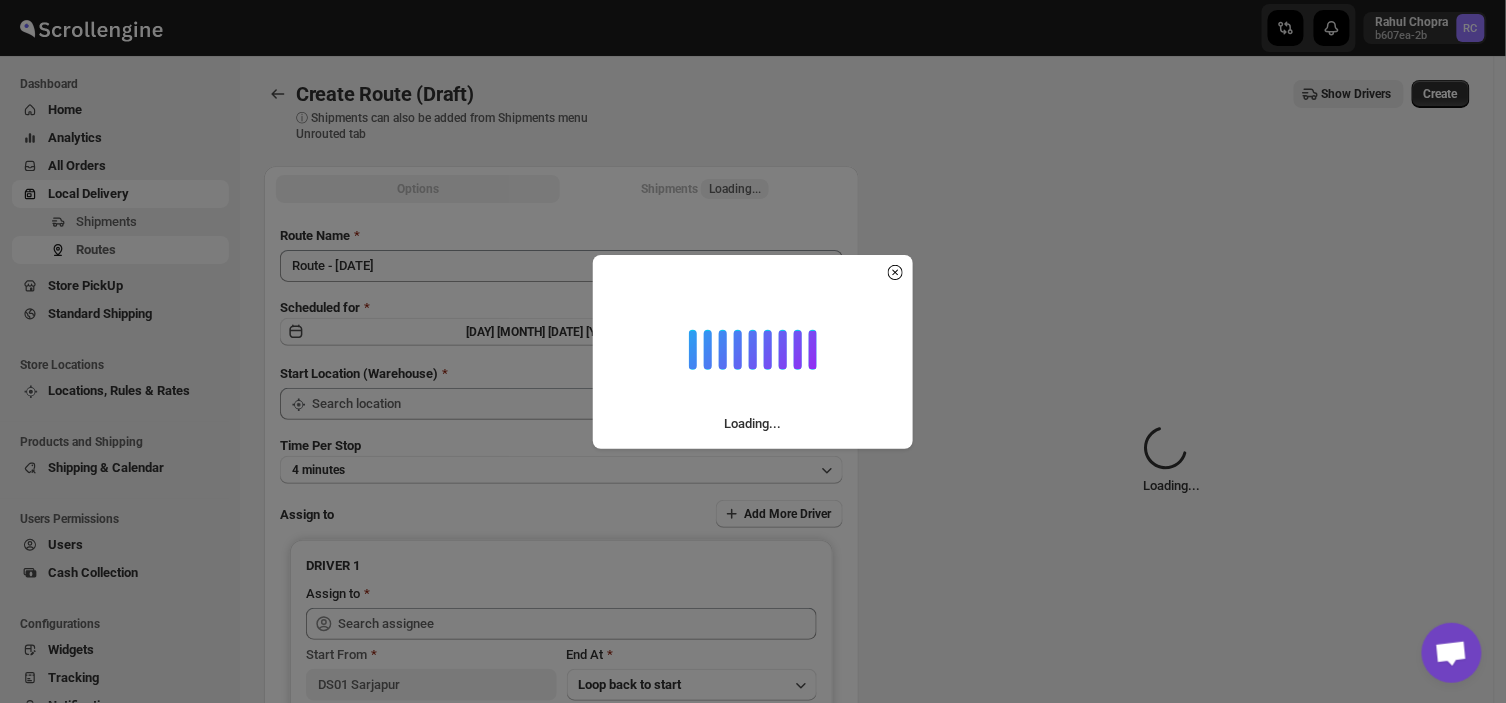 type on "DS01 Sarjapur" 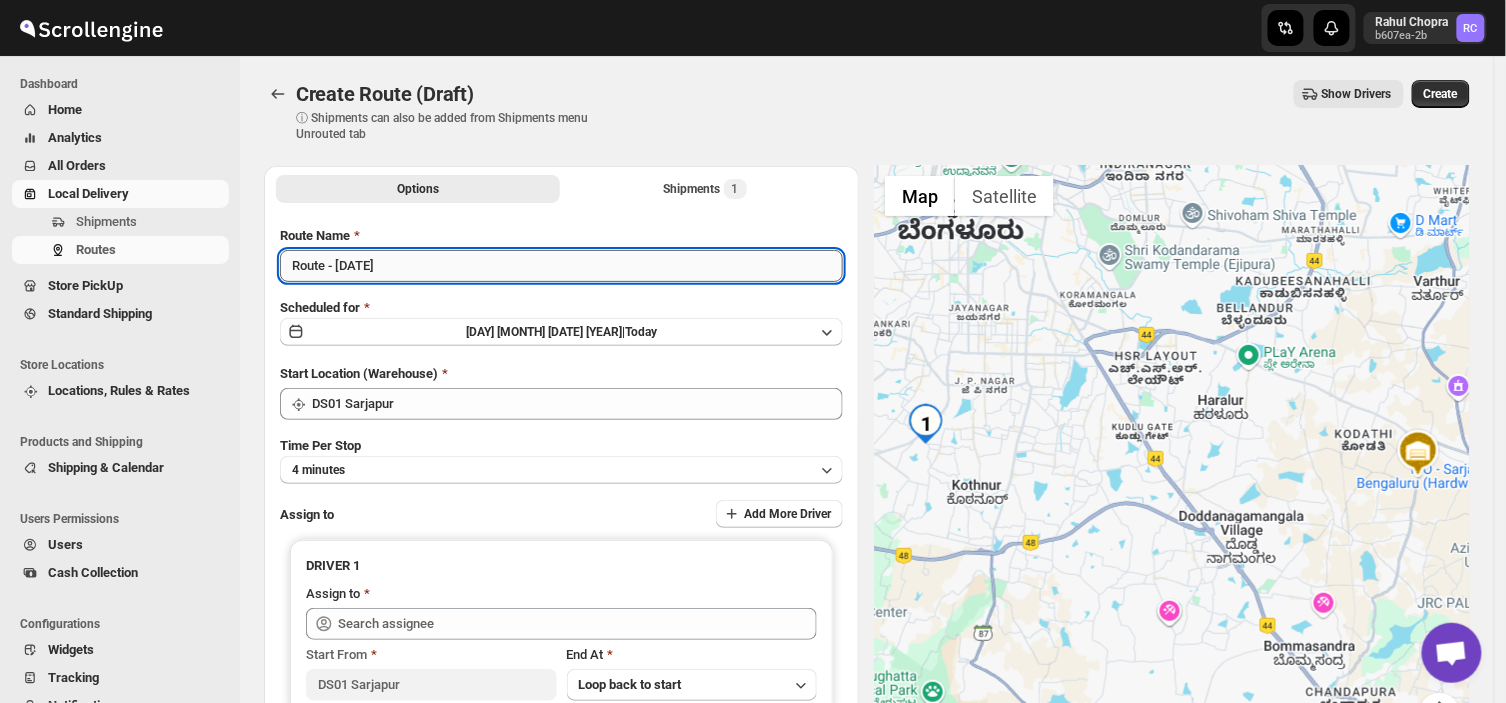 click on "Route - [DATE]" at bounding box center (561, 266) 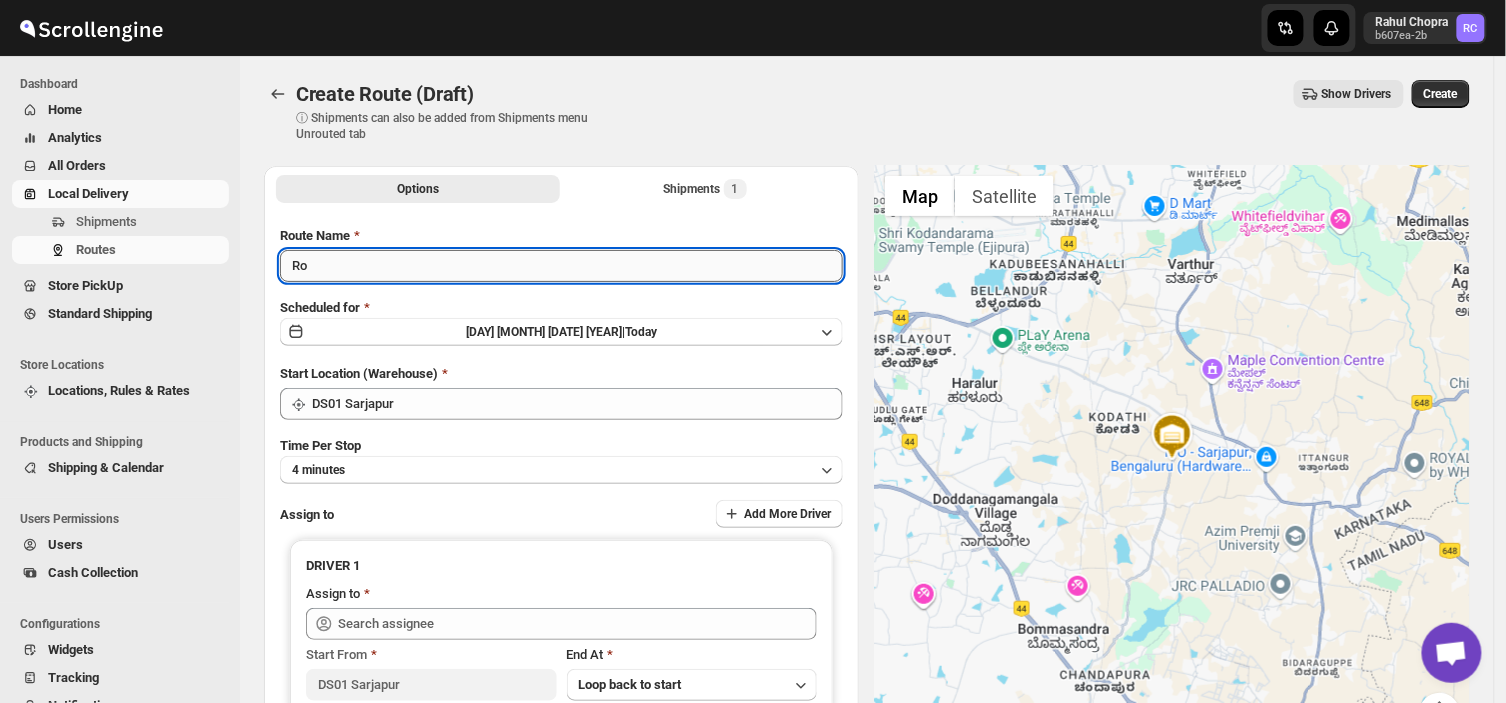 type on "R" 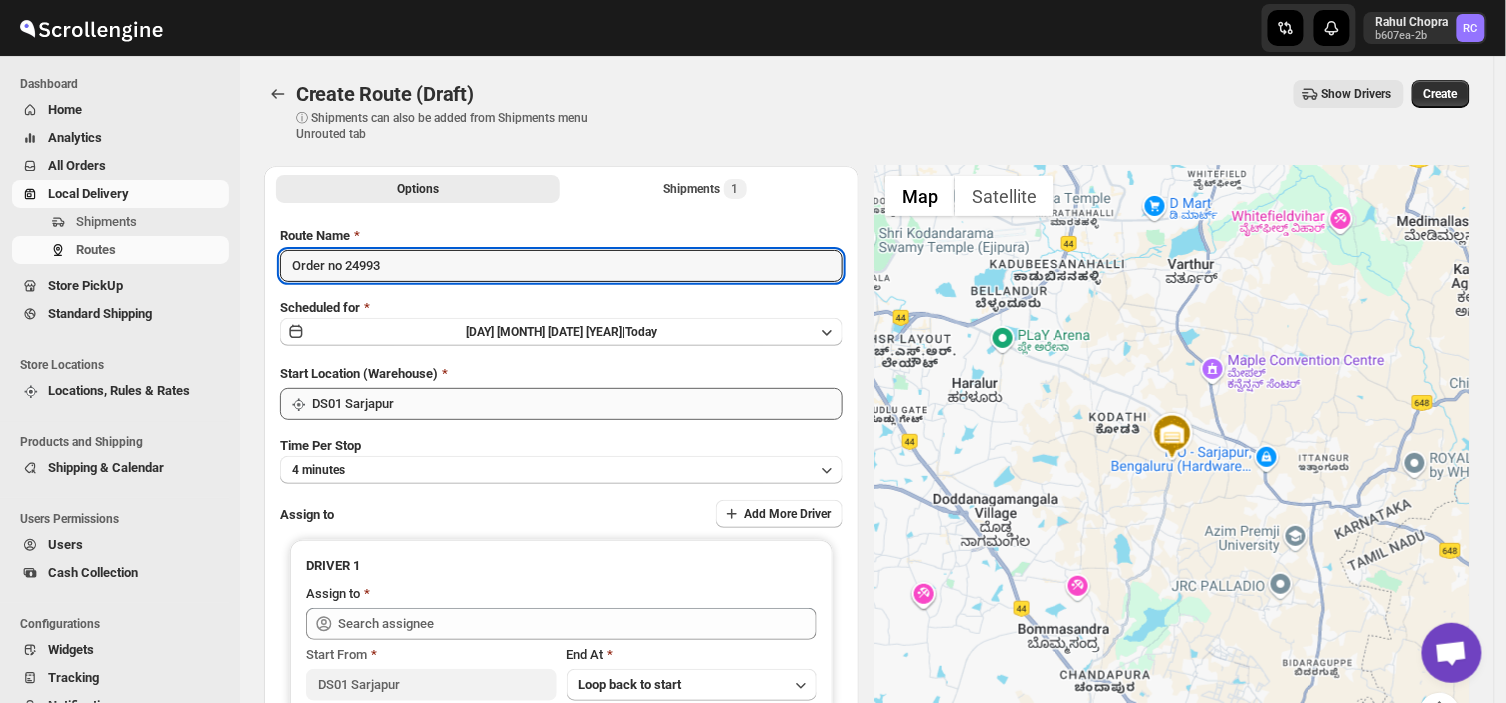 type on "Order no 24993" 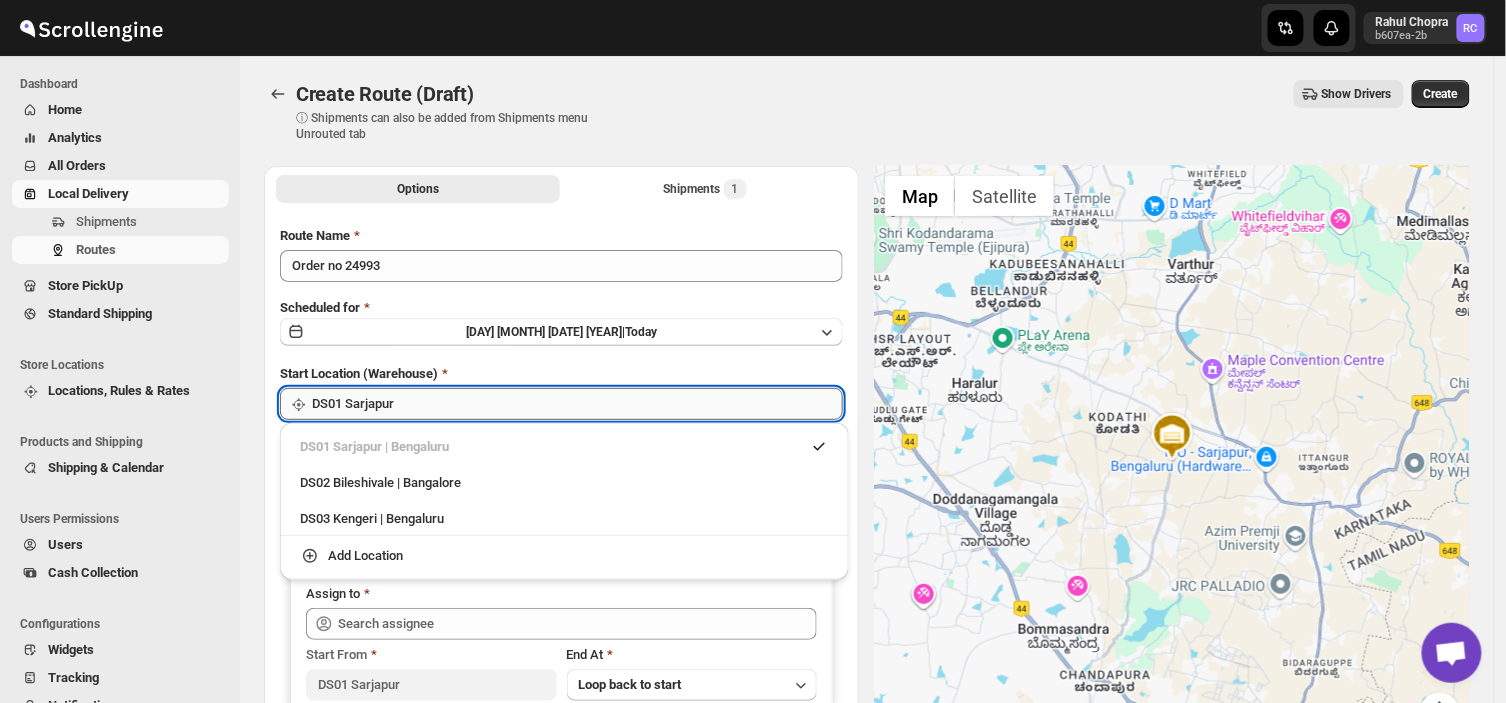 click on "DS01 Sarjapur" at bounding box center (577, 404) 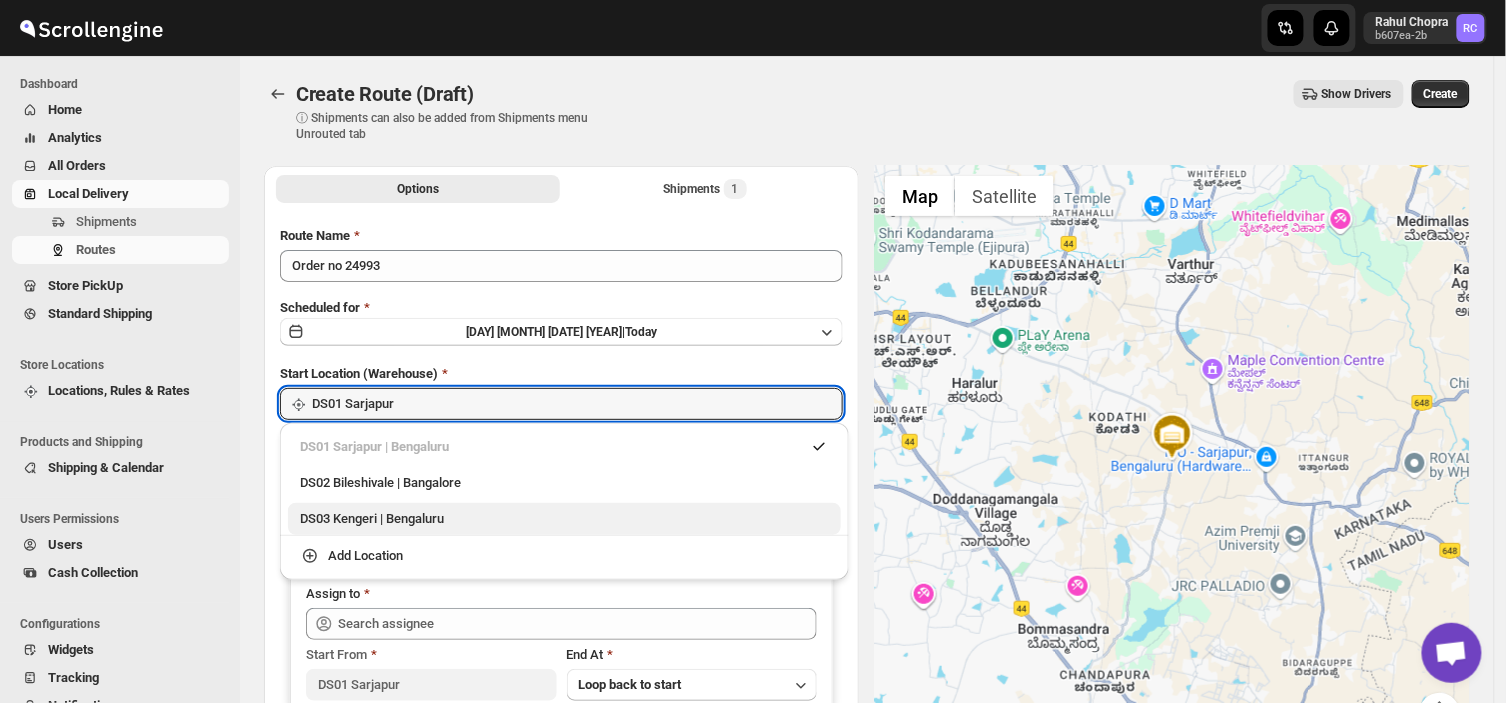 click on "DS03 Kengeri | Bengaluru" at bounding box center [564, 519] 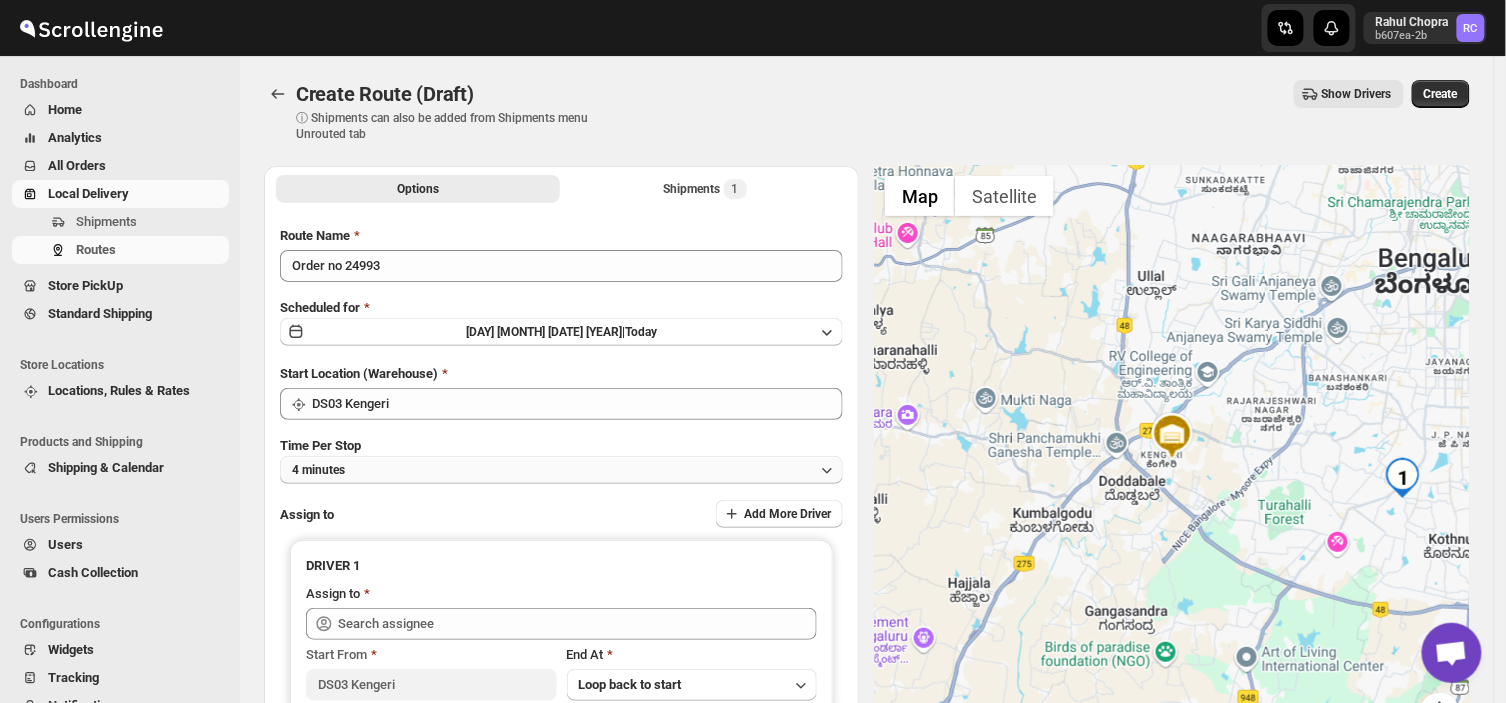 click on "4 minutes" at bounding box center (561, 470) 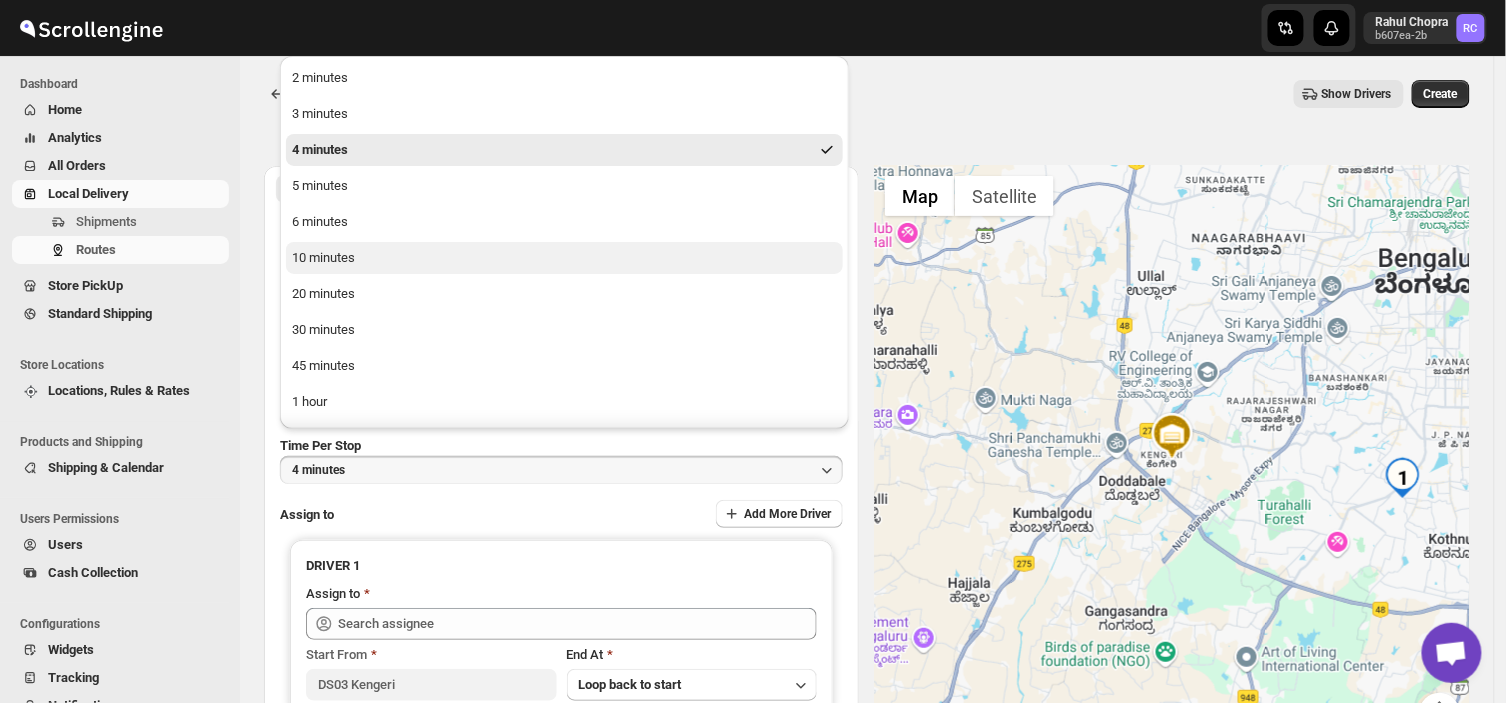 click on "10 minutes" at bounding box center [564, 258] 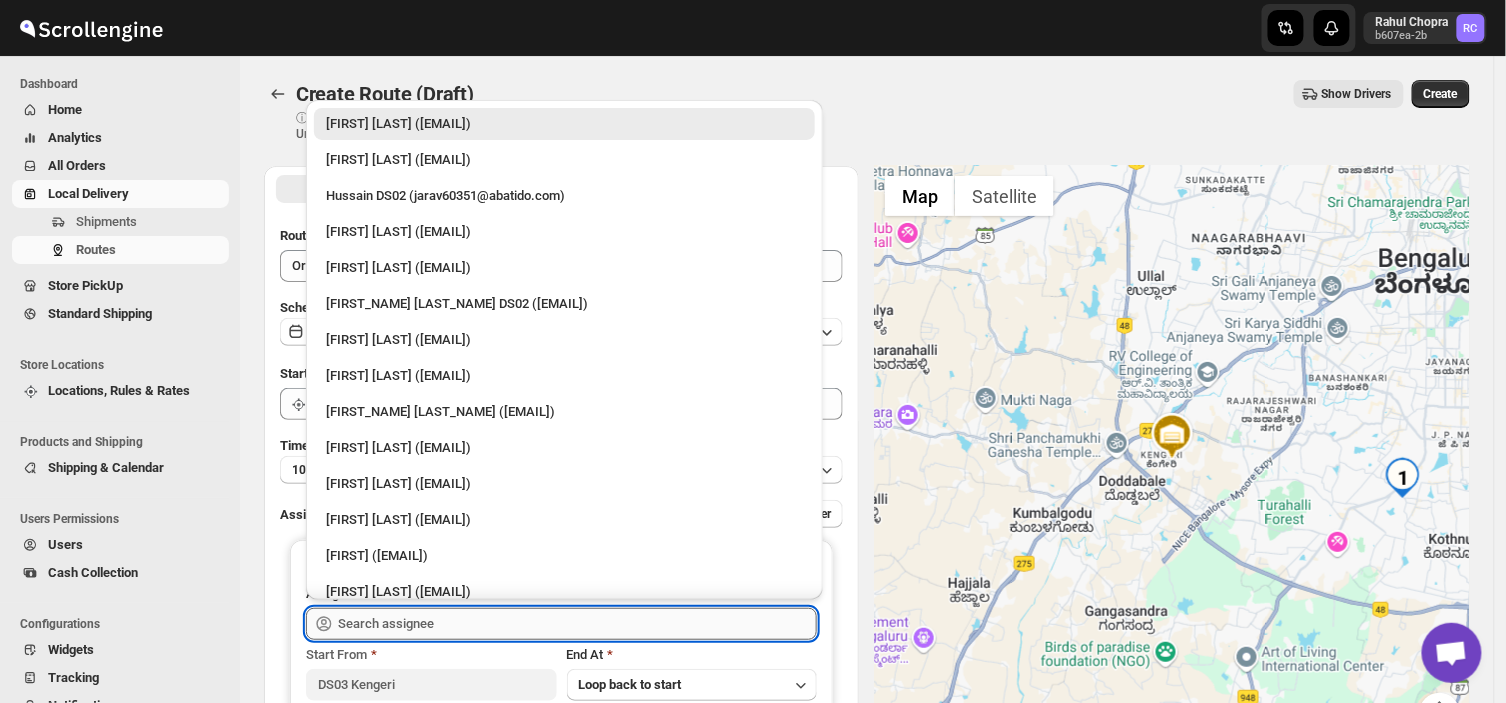 click at bounding box center (577, 624) 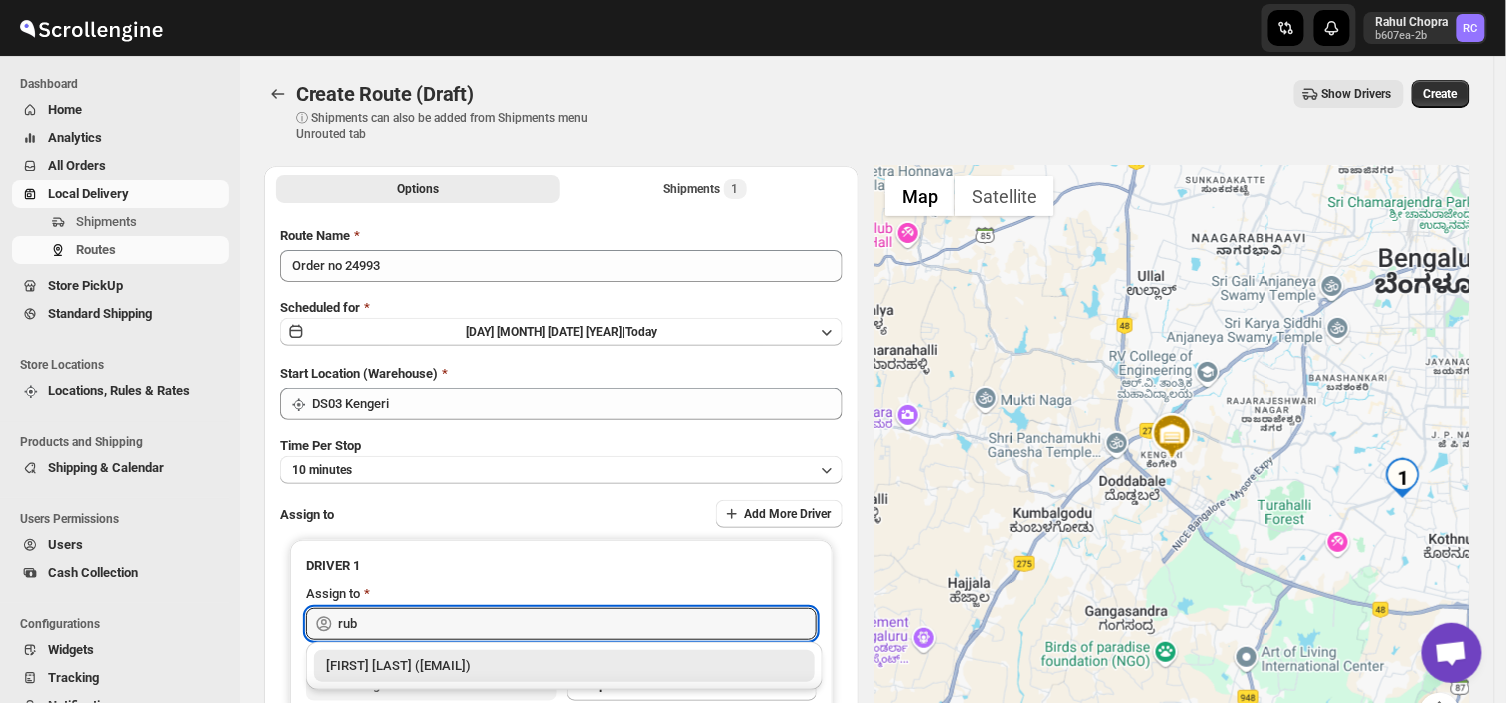 click on "[FIRST] [LAST] ([EMAIL])" at bounding box center (564, 666) 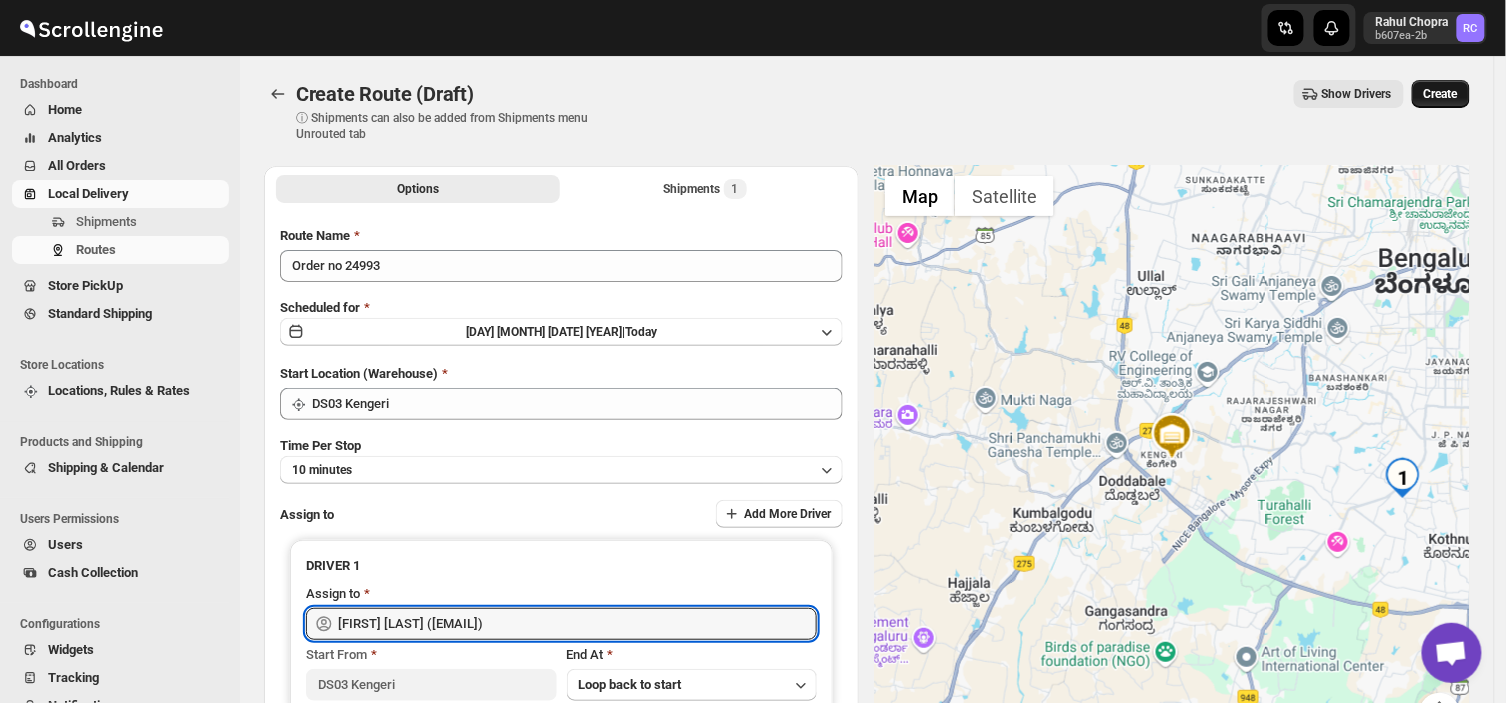 type on "[FIRST] [LAST] ([EMAIL])" 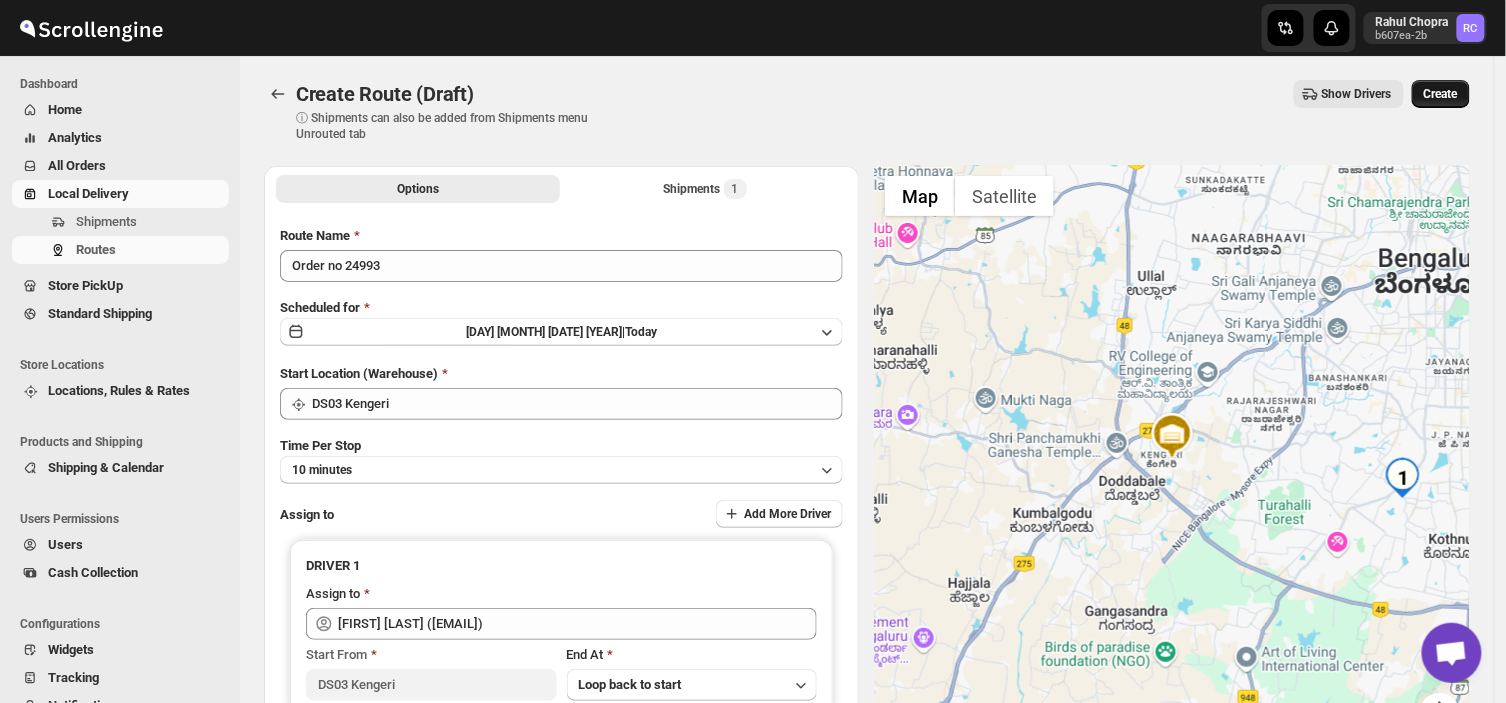 click on "Create" at bounding box center [1441, 94] 